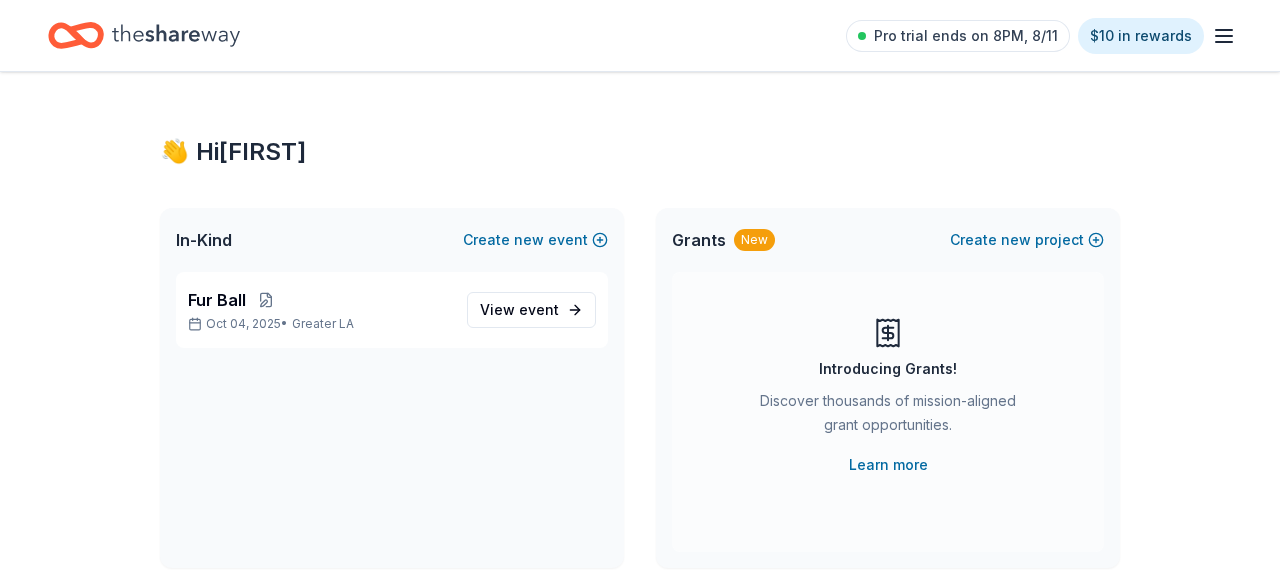 scroll, scrollTop: 0, scrollLeft: 0, axis: both 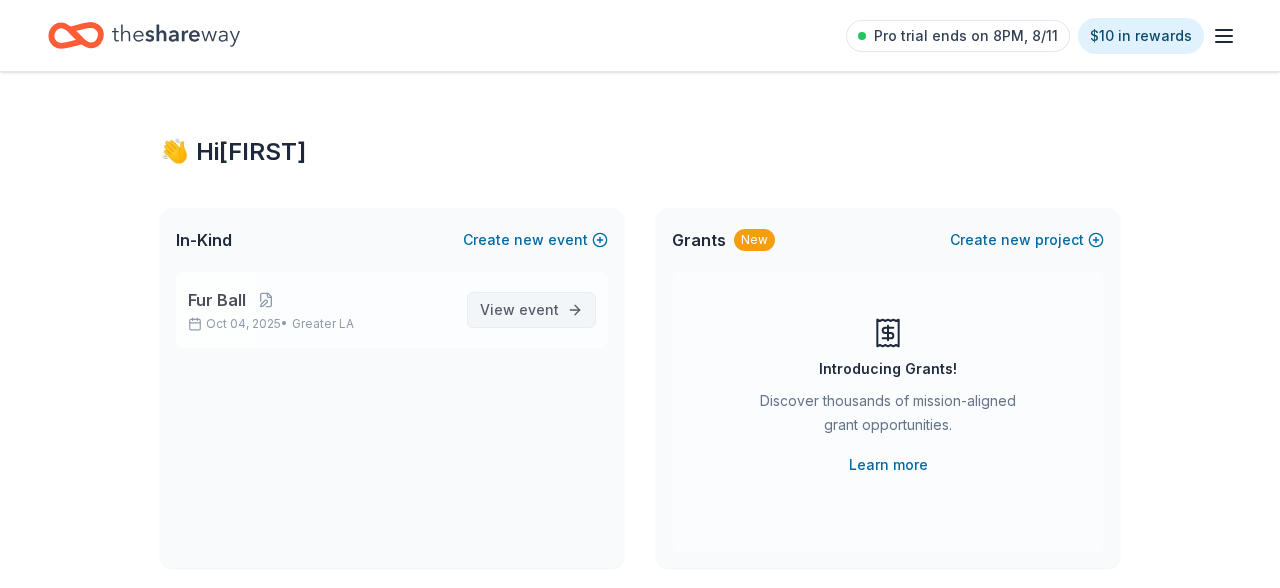click on "event" at bounding box center [539, 309] 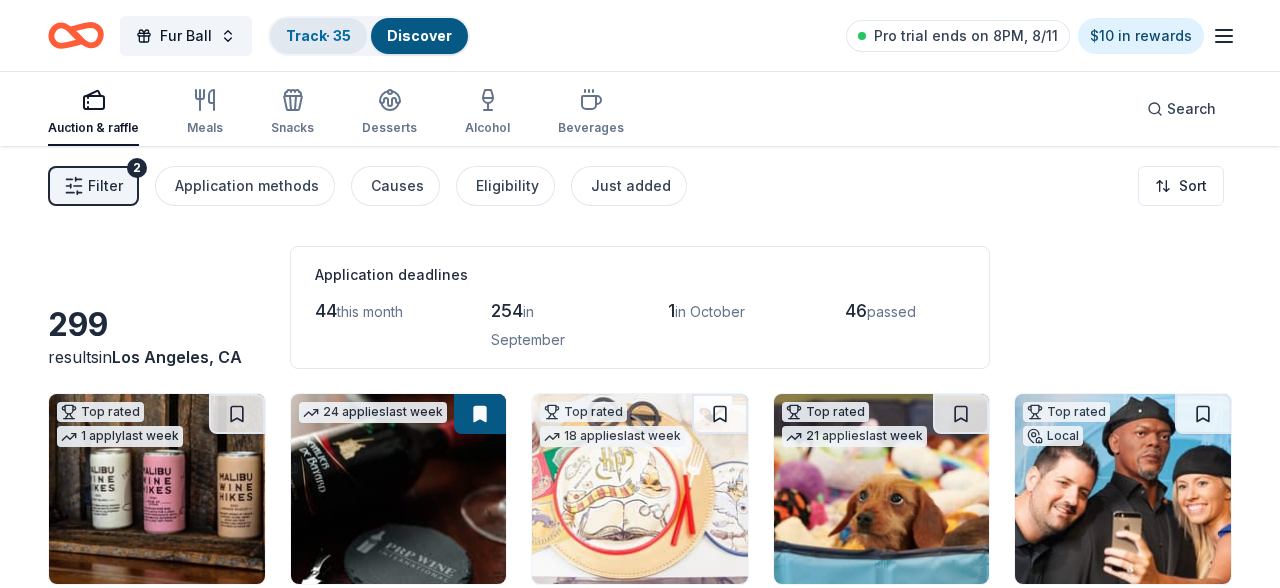 click on "Track  · 35" at bounding box center (318, 35) 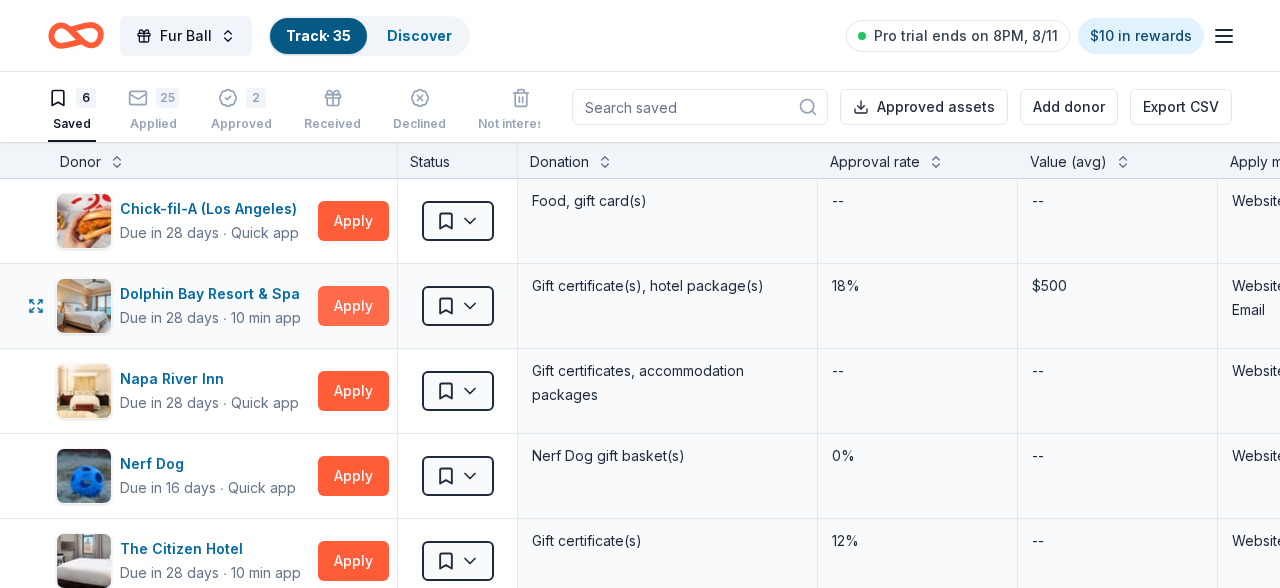 click on "Apply" at bounding box center [353, 306] 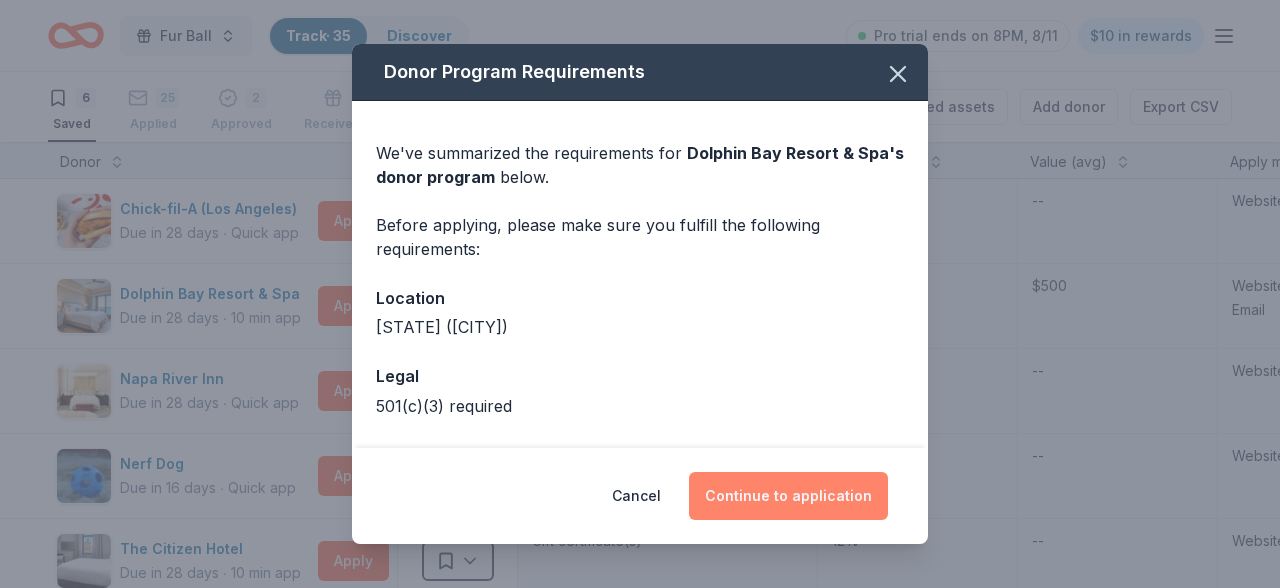 click on "Continue to application" at bounding box center (788, 496) 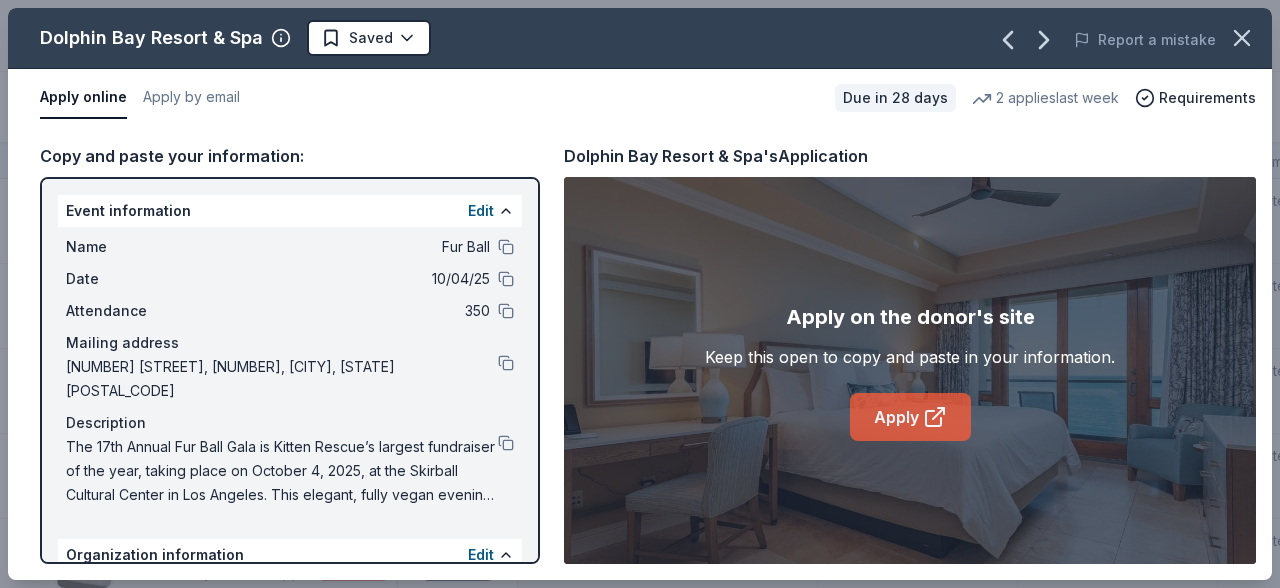 click on "Apply" at bounding box center [910, 417] 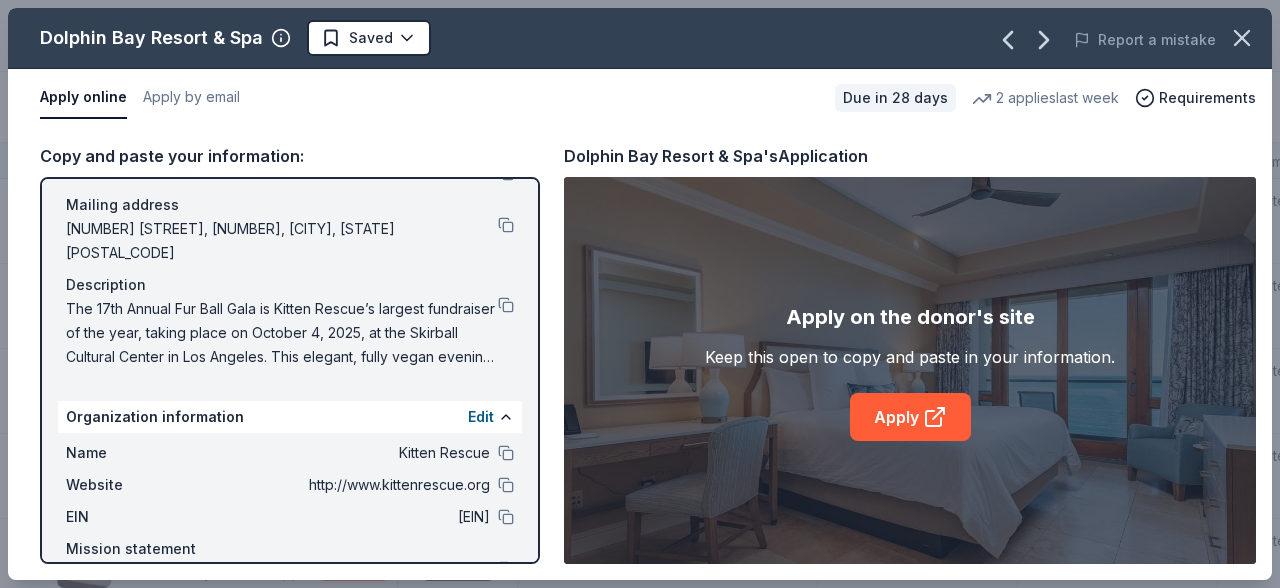 scroll, scrollTop: 140, scrollLeft: 0, axis: vertical 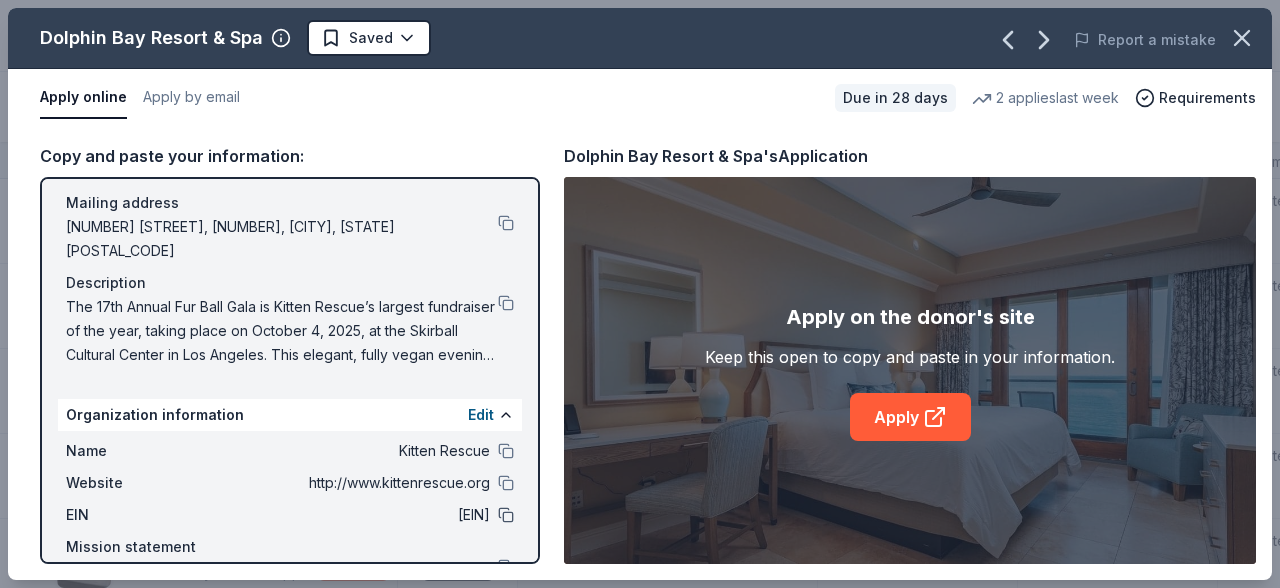 click at bounding box center [506, 515] 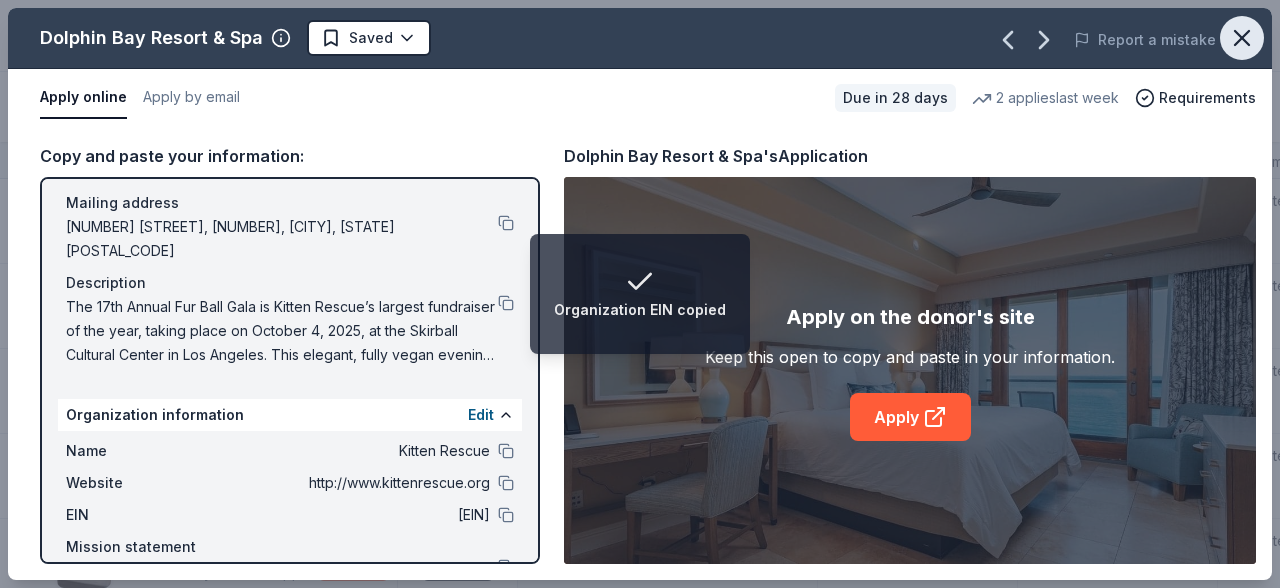 click 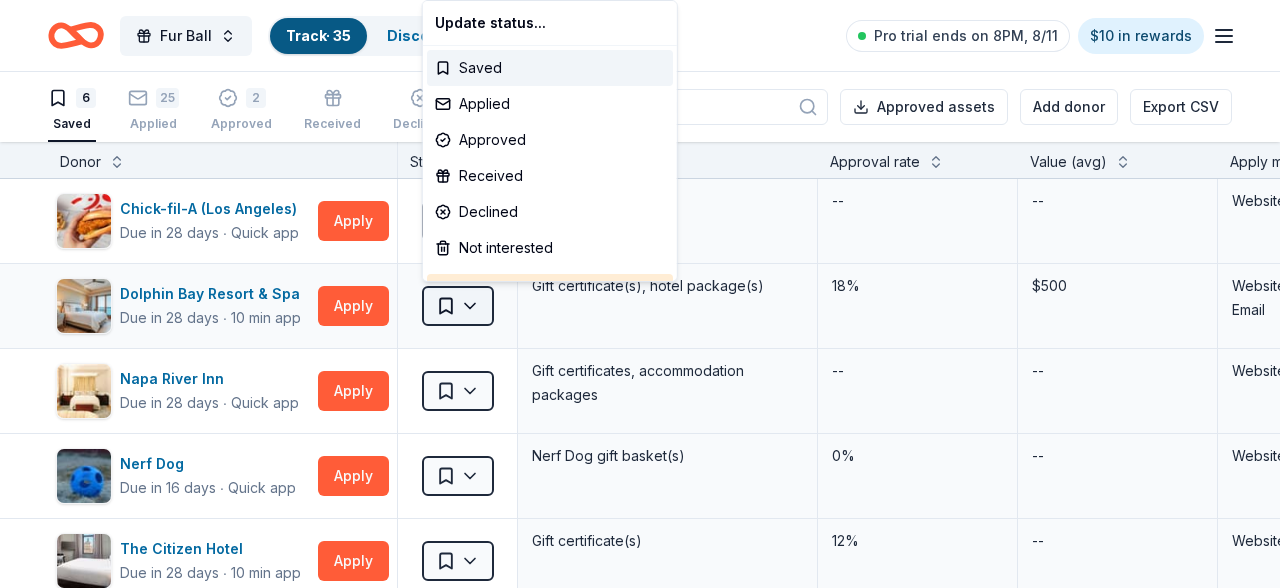 click on "Fur Ball Track  · 35 Discover Pro trial ends on 8PM, 8/11 $10 in rewards 6 Saved 25 Applied 2 Approved Received Declined Not interested  Approved assets Add donor Export CSV Donor Status Donation Approval rate Value (avg) Apply method Assignee Notes Chick-fil-A (Los Angeles) Due in 28 days ∙ Quick app Apply Saved Food, gift card(s) -- -- Website Dolphin Bay Resort & Spa Due in 28 days ∙ 10 min app Apply Saved Gift certificate(s), hotel package(s) 18% $500 Website Email Napa River Inn Due in 28 days ∙ Quick app Apply Saved Gift certificates, accommodation packages -- -- Website Nerf Dog Due in 16 days ∙ Quick app Apply Saved Nerf Dog gift basket(s) 0% -- Website The Citizen Hotel Due in 28 days ∙ 10 min app Apply Saved Gift certificate(s) 12% -- Website Wondertent Parties Due in 28 days ∙ 10 min app Apply Saved Gift certificate(s) 5% -- Email   Discover more donors Saved Update status... Saved Applied Approved Received Declined Not interested Updating status does not submit an application" at bounding box center [640, 294] 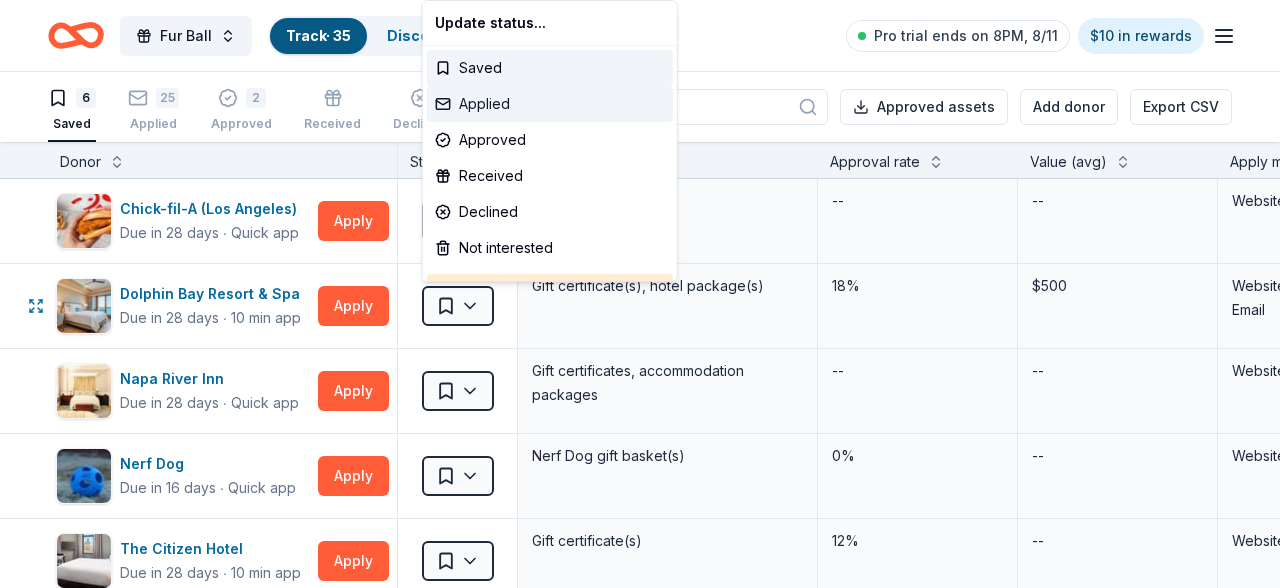 click on "Applied" at bounding box center (550, 104) 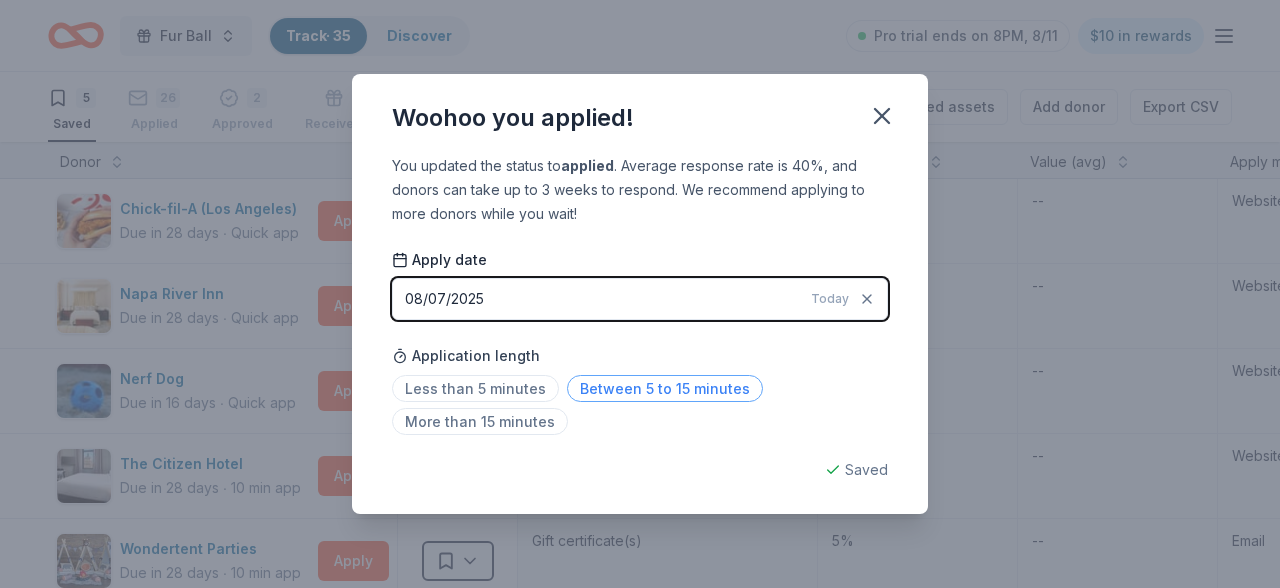 click on "Between 5 to 15 minutes" at bounding box center [665, 388] 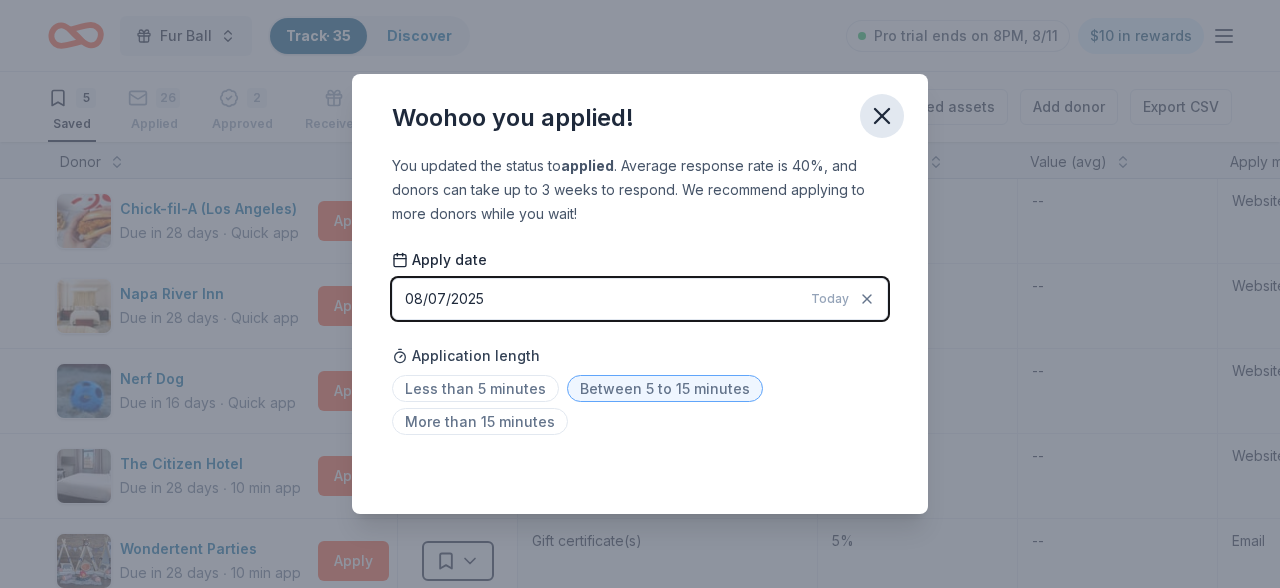click 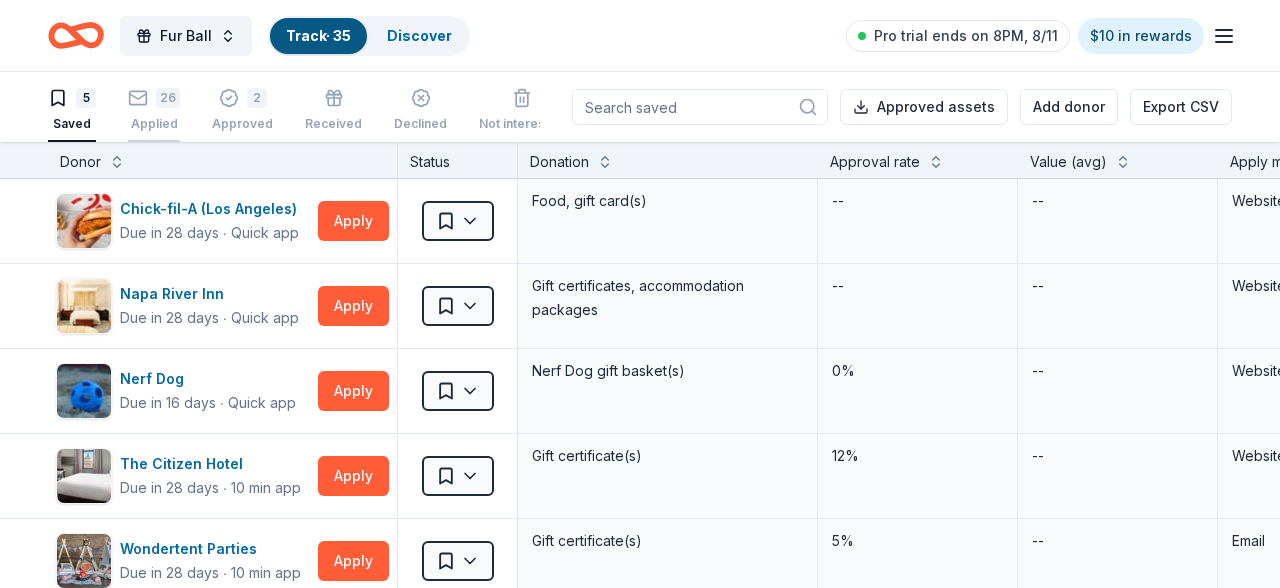 click on "26 Applied" at bounding box center [154, 99] 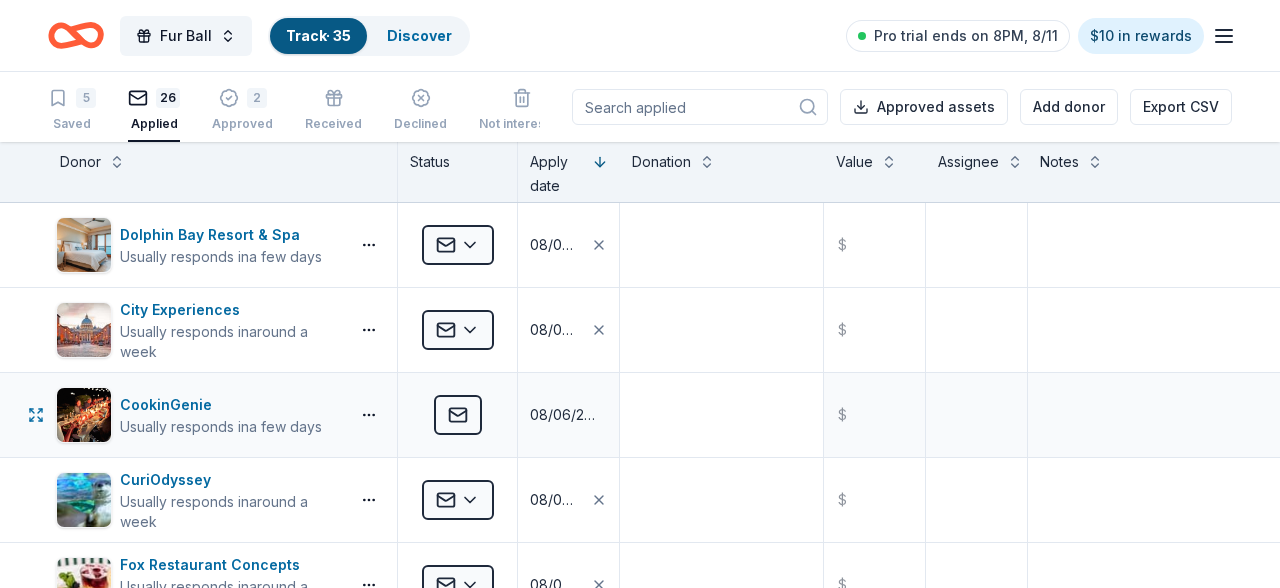 type 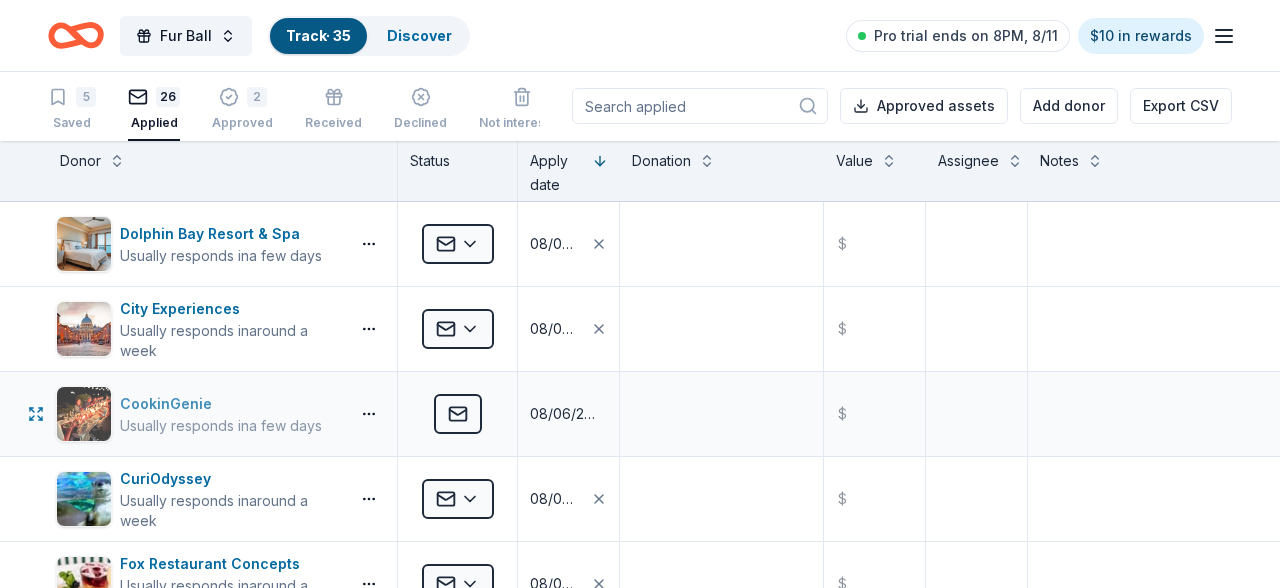 click on "CookinGenie" at bounding box center [221, 404] 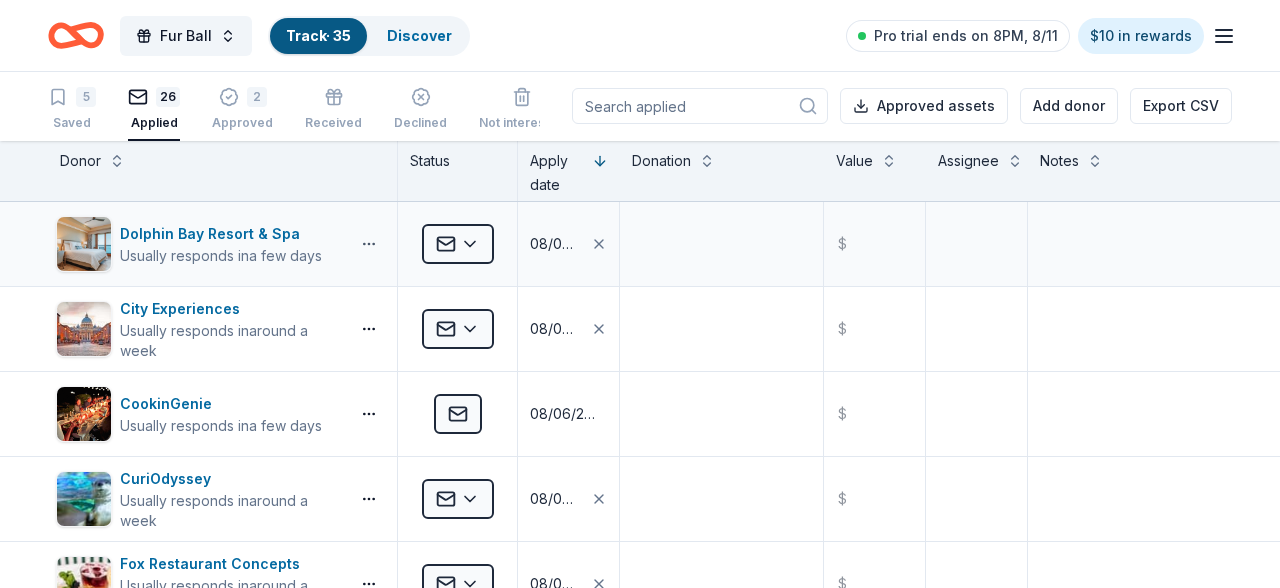 type 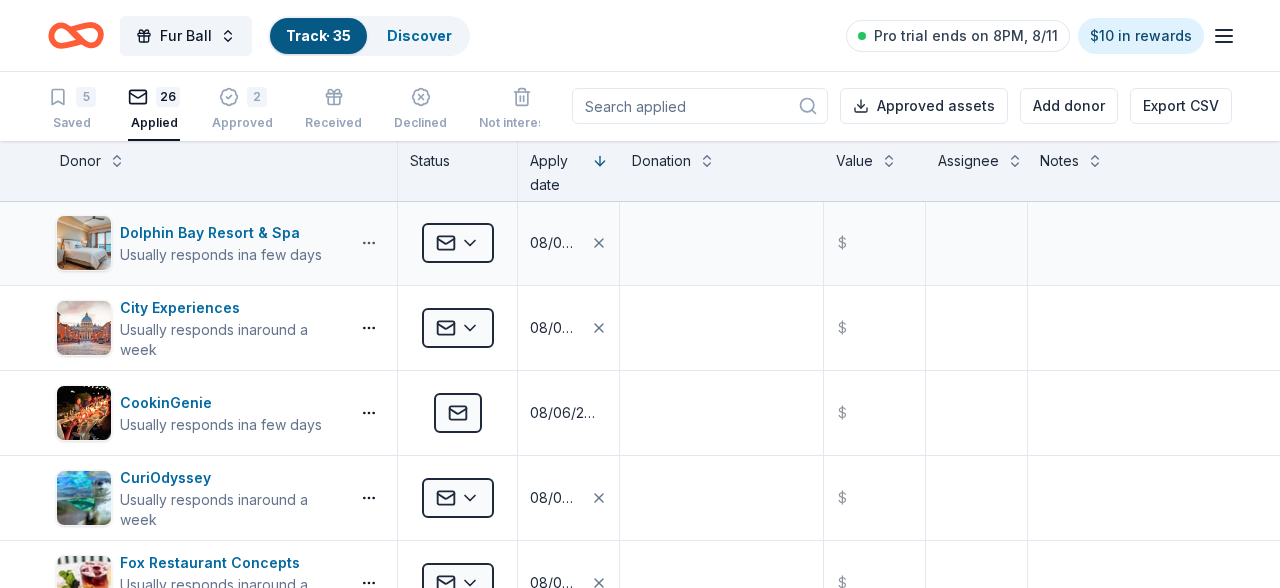 scroll, scrollTop: 0, scrollLeft: 0, axis: both 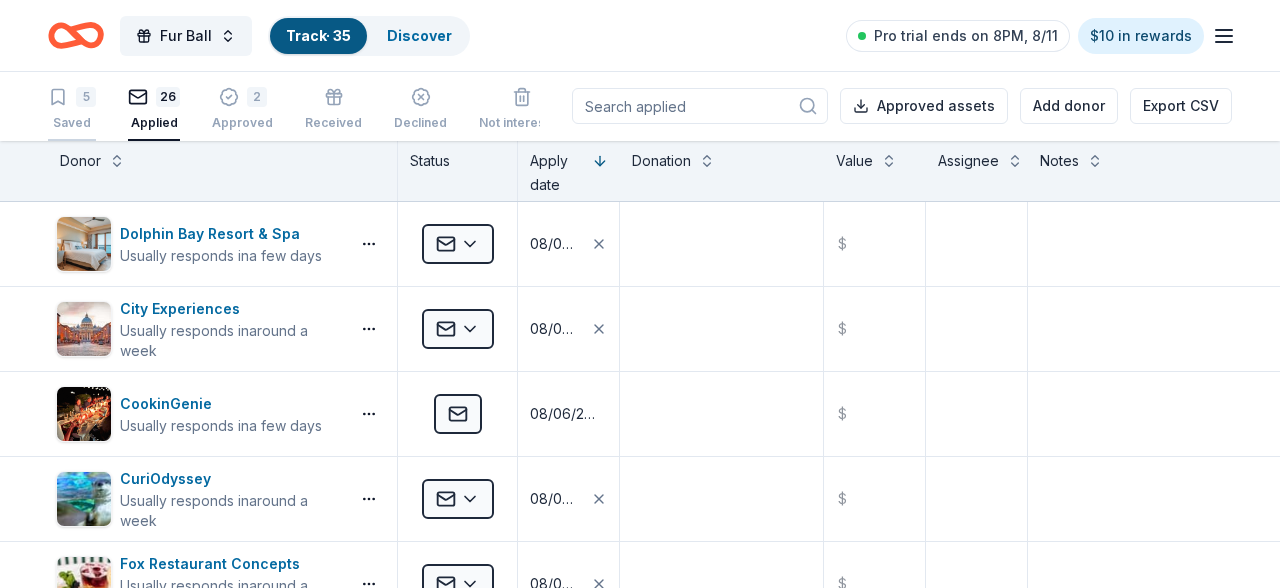 click on "5 Saved" at bounding box center [72, 109] 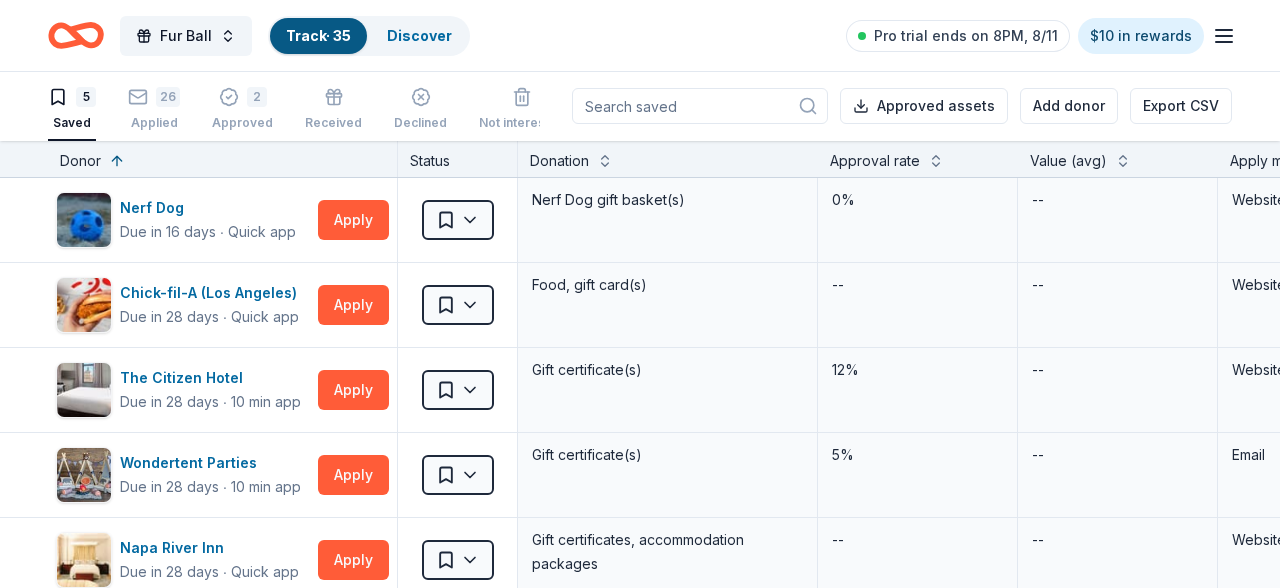 scroll, scrollTop: 0, scrollLeft: 0, axis: both 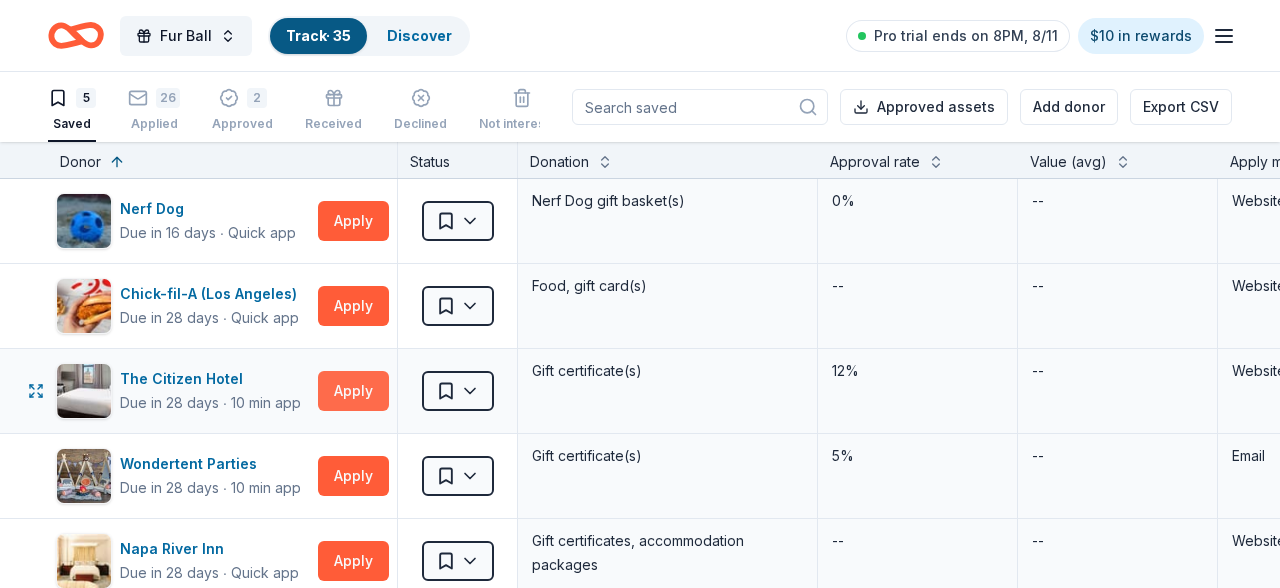 click on "Apply" at bounding box center [353, 391] 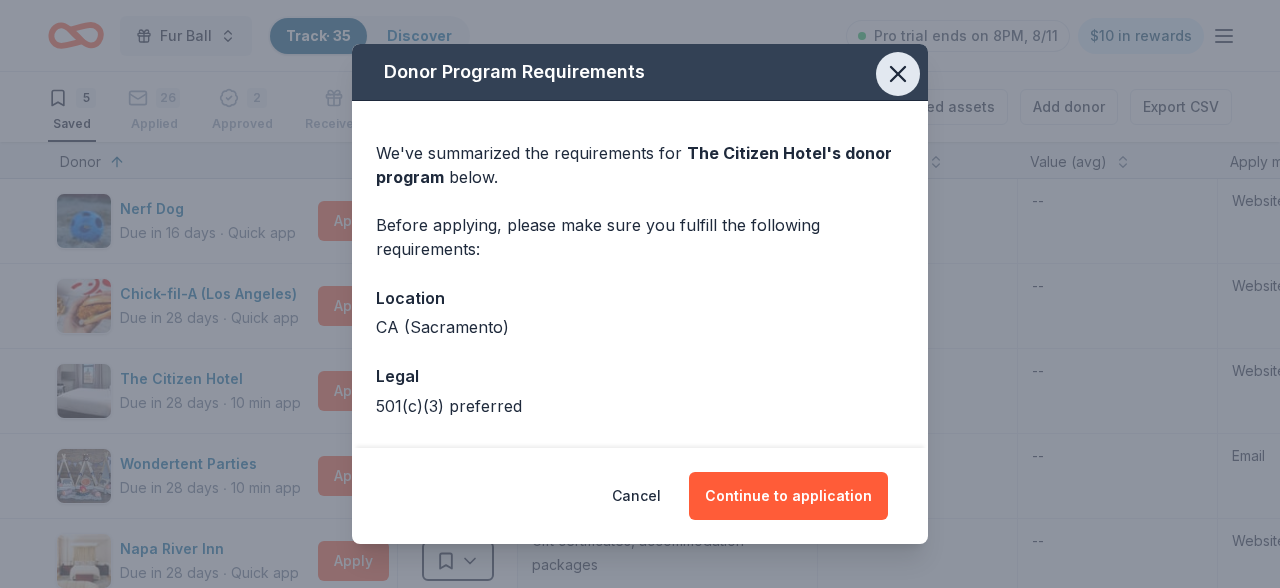 click 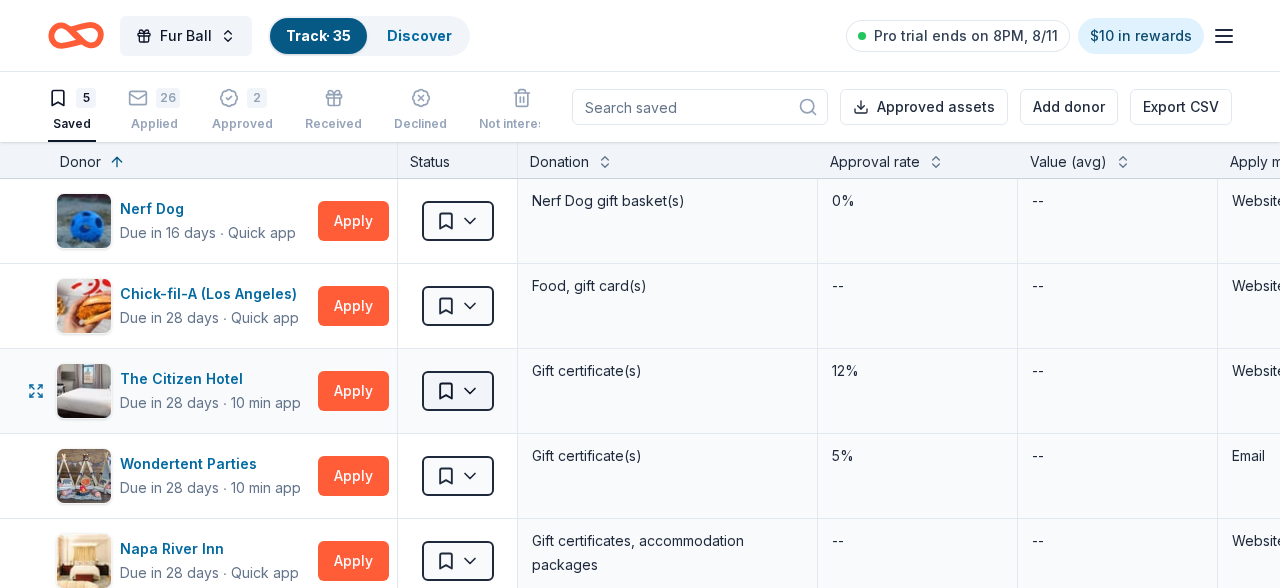 click on "Fur Ball Track  · 35 Discover Pro trial ends on 8PM, 8/11 $10 in rewards 5 Saved 26 Applied 2 Approved Received Declined Not interested  Approved assets Add donor Export CSV Donor Status Donation Approval rate Value (avg) Apply method Assignee Notes Nerf Dog Due in 16 days ∙ Quick app Apply Saved Nerf Dog gift basket(s) 0% -- Website Chick-fil-A (Los Angeles) Due in 28 days ∙ Quick app Apply Saved Food, gift card(s) -- -- Website The Citizen Hotel Due in 28 days ∙ 10 min app Apply Saved Gift certificate(s) 12% -- Website Wondertent Parties Due in 28 days ∙ 10 min app Apply Saved Gift certificate(s) 5% -- Email Napa River Inn Due in 28 days ∙ Quick app Apply Saved Gift certificates, accommodation packages -- -- Website   Discover more donors Saved" at bounding box center [640, 294] 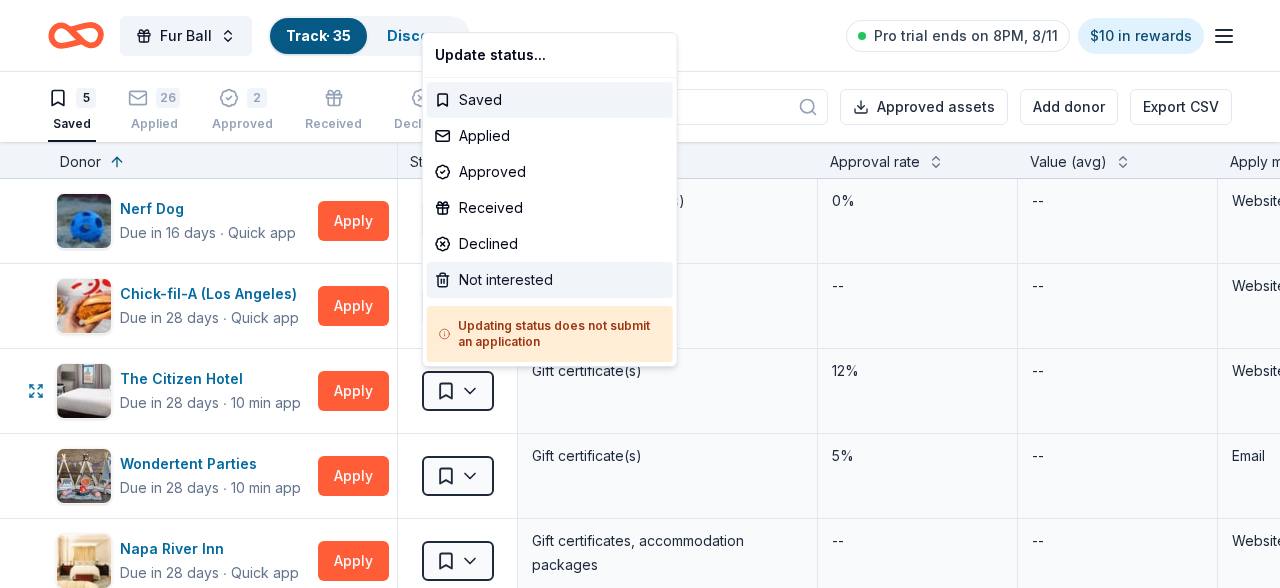 click on "Not interested" at bounding box center [550, 280] 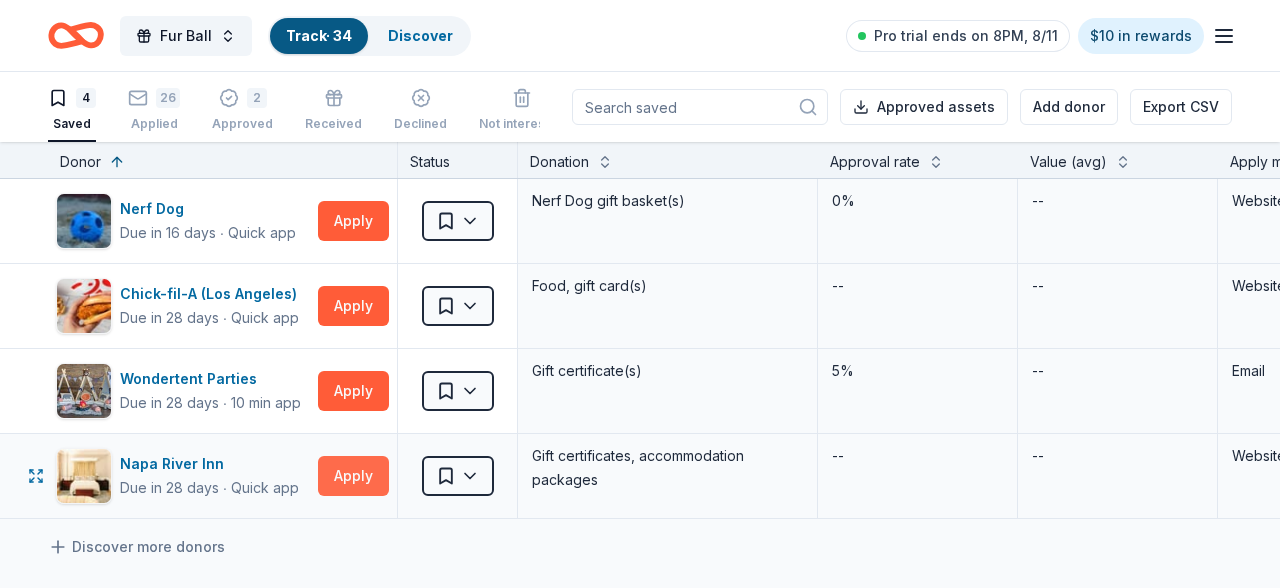 click on "Apply" at bounding box center [353, 476] 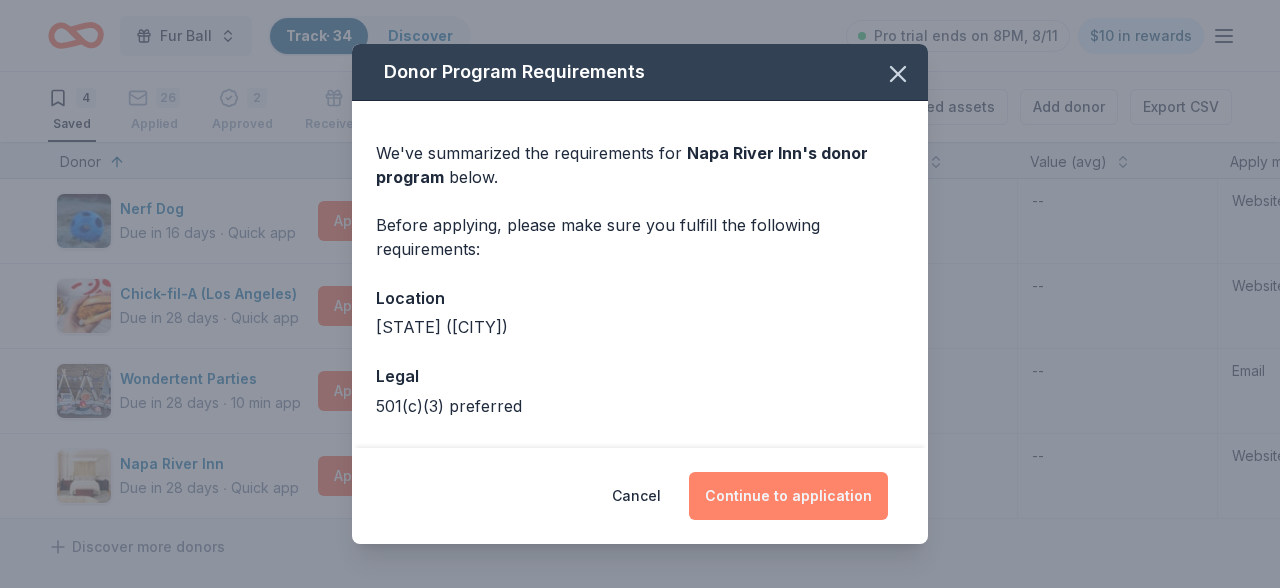 click on "Continue to application" at bounding box center [788, 496] 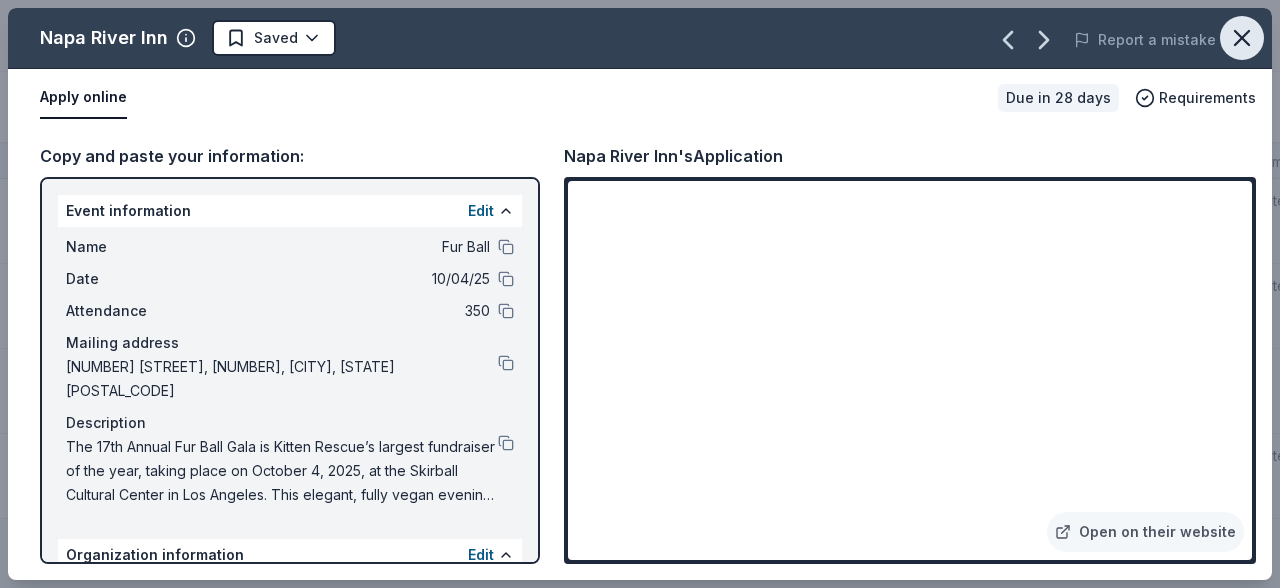 click 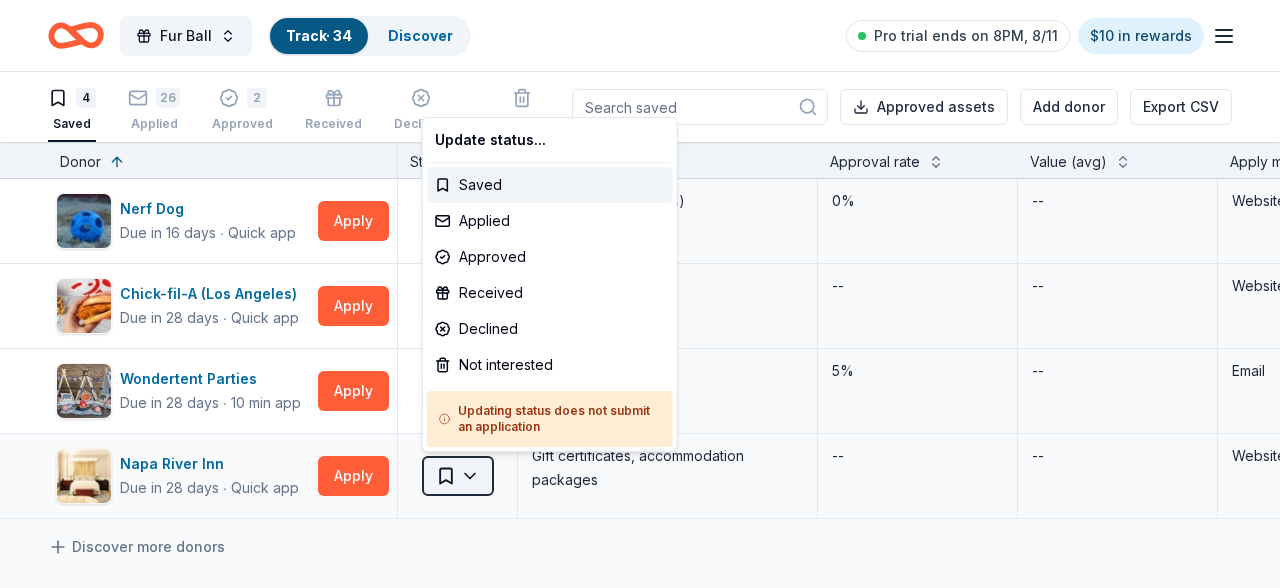 click on "Fur Ball Track  · 34 Discover Pro trial ends on 8PM, 8/11 $10 in rewards 4 Saved 26 Applied 2 Approved Received Declined Not interested  Approved assets Add donor Export CSV Donor Status Donation Approval rate Value (avg) Apply method Assignee Notes Nerf Dog Due in 16 days ∙ Quick app Apply Saved Nerf Dog gift basket(s) 0% -- Website Chick-fil-A (Los Angeles) Due in 28 days ∙ Quick app Apply Saved Food, gift card(s) -- -- Website Wondertent Parties Due in 28 days ∙ 10 min app Apply Saved Gift certificate(s) 5% -- Email Napa River Inn Due in 28 days ∙ Quick app Apply Saved Gift certificates, accommodation packages -- -- Website   Discover more donors Saved Update status... Saved Applied Approved Received Declined Not interested Updating status does not submit an application" at bounding box center (640, 294) 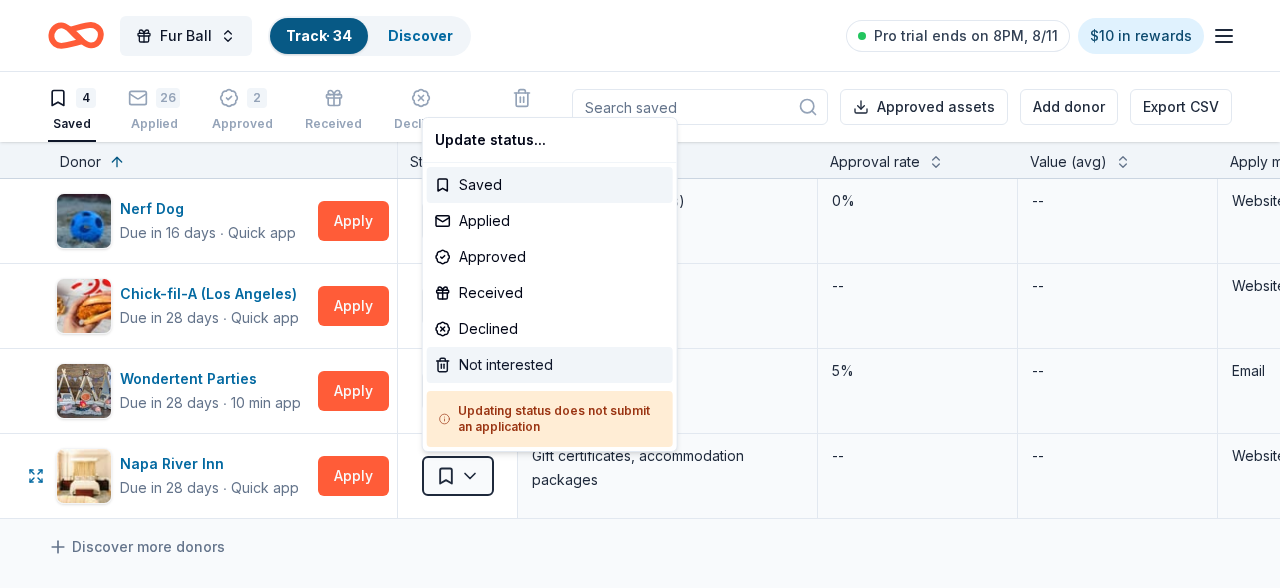 click on "Not interested" at bounding box center (550, 365) 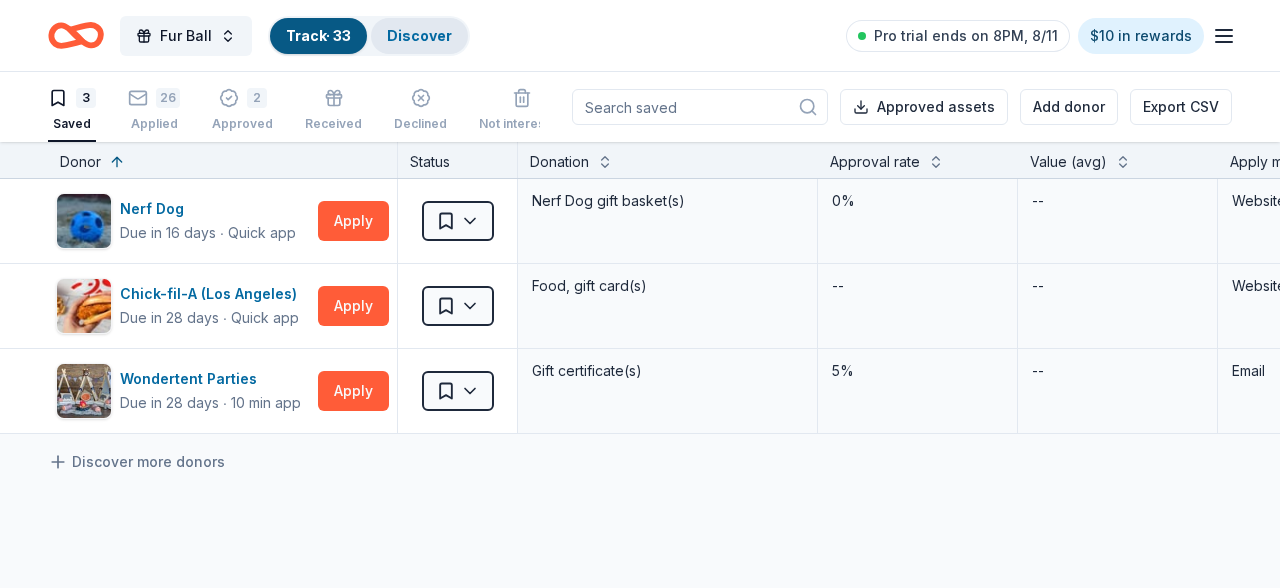 click on "Discover" at bounding box center [419, 35] 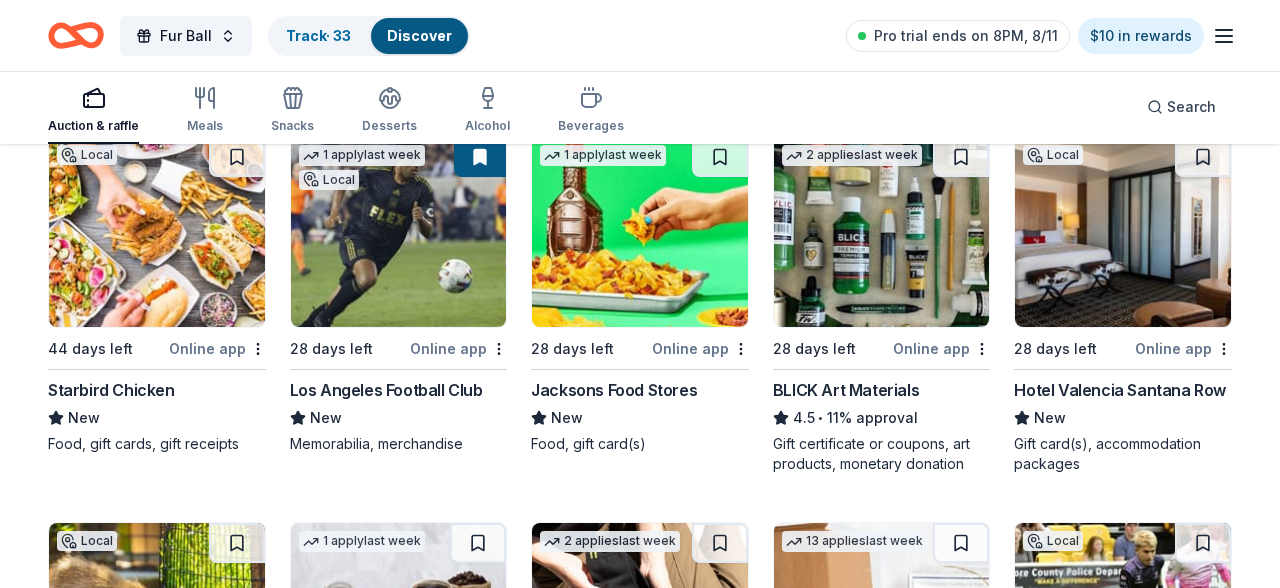 scroll, scrollTop: 4443, scrollLeft: 0, axis: vertical 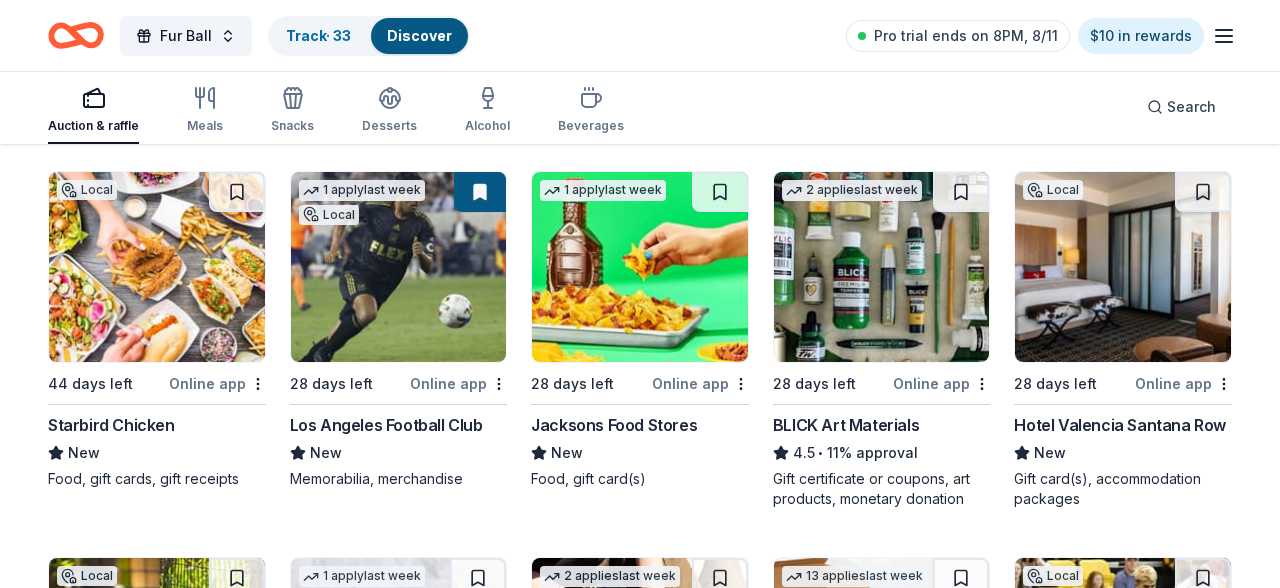 click at bounding box center (1123, 267) 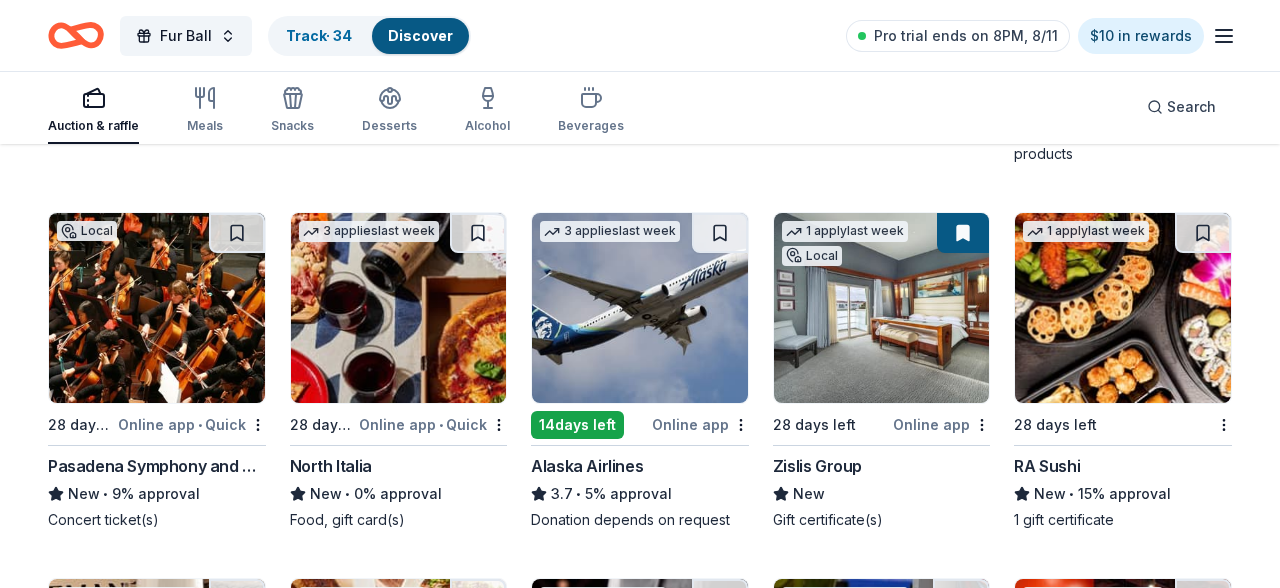 scroll, scrollTop: 9071, scrollLeft: 0, axis: vertical 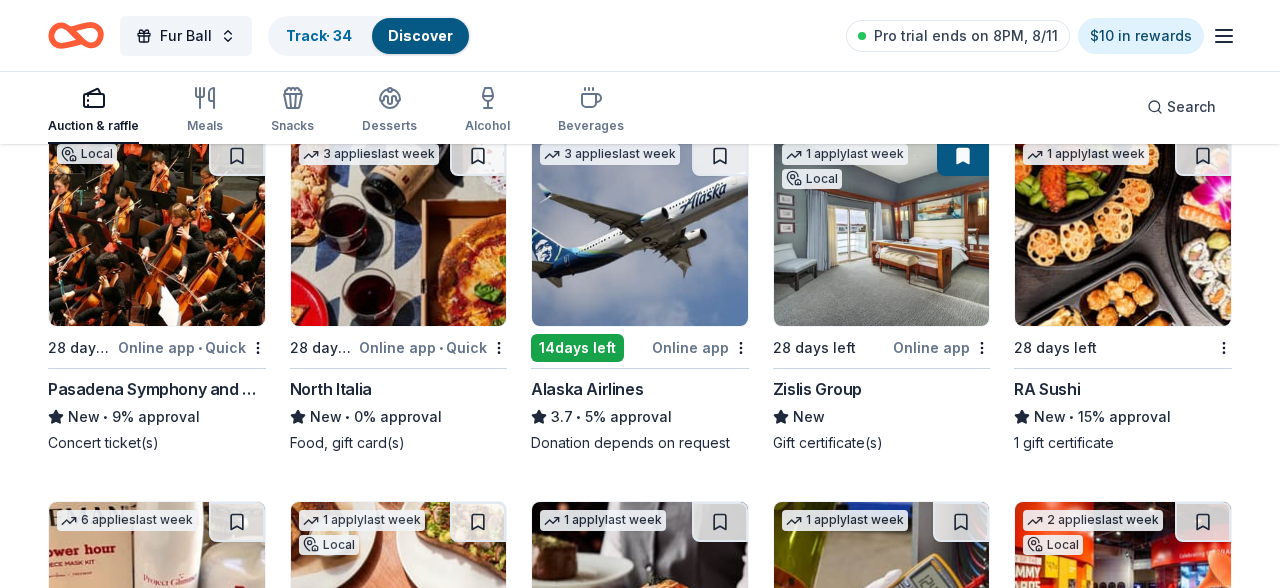 click at bounding box center (157, 231) 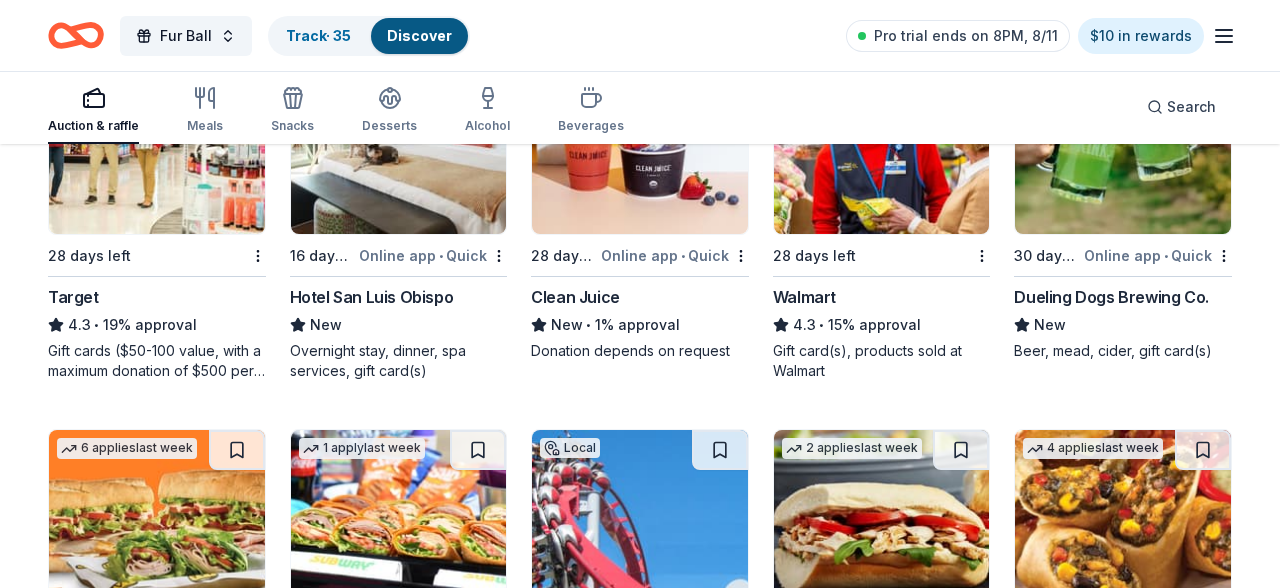 scroll, scrollTop: 12189, scrollLeft: 0, axis: vertical 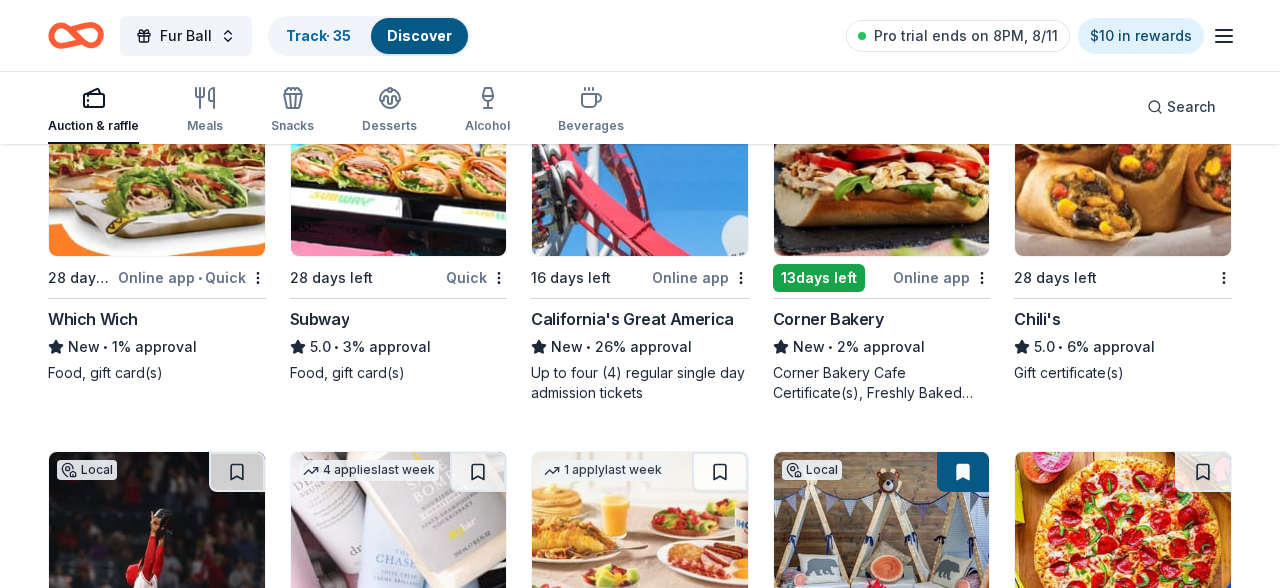 click on "California's Great America" at bounding box center [632, 319] 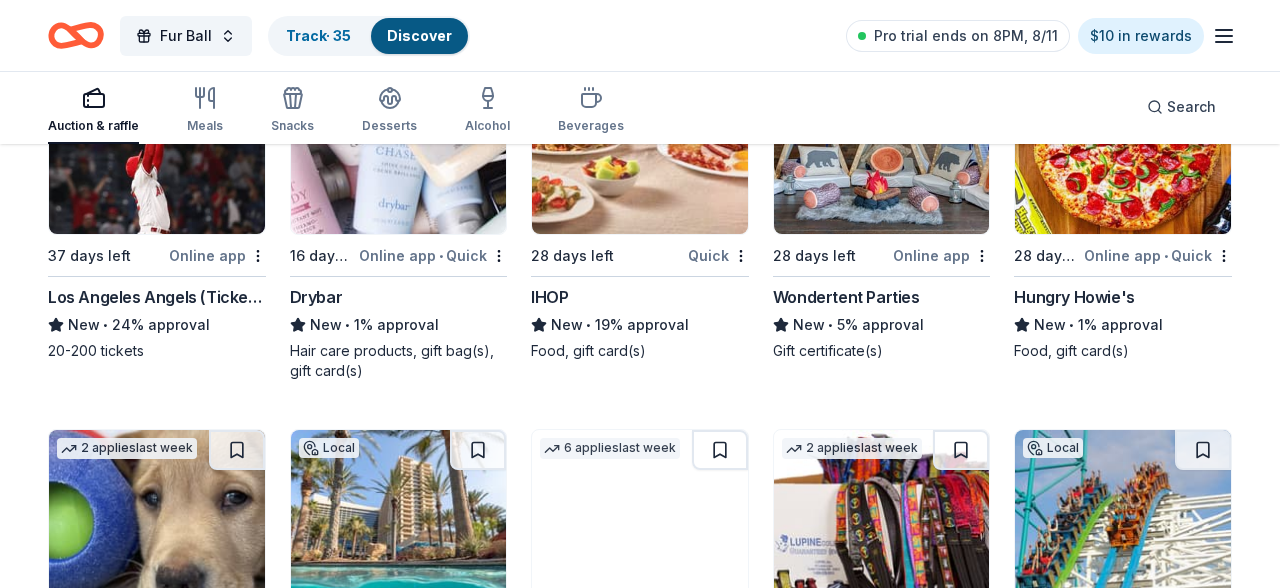 scroll, scrollTop: 12961, scrollLeft: 0, axis: vertical 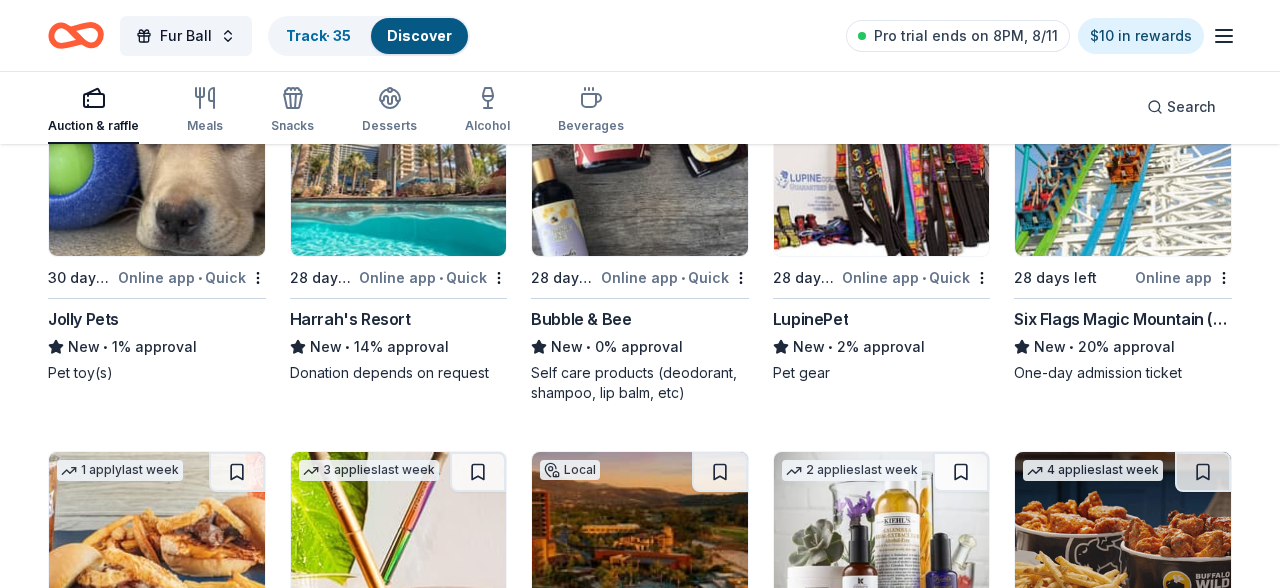 click at bounding box center [399, 161] 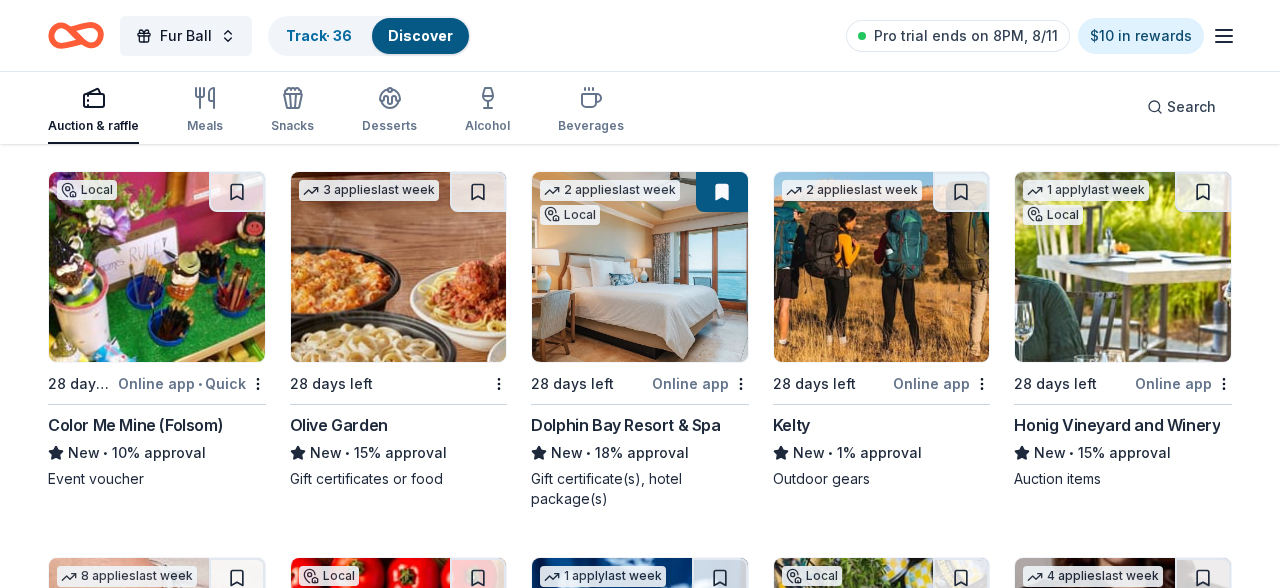 scroll, scrollTop: 14035, scrollLeft: 0, axis: vertical 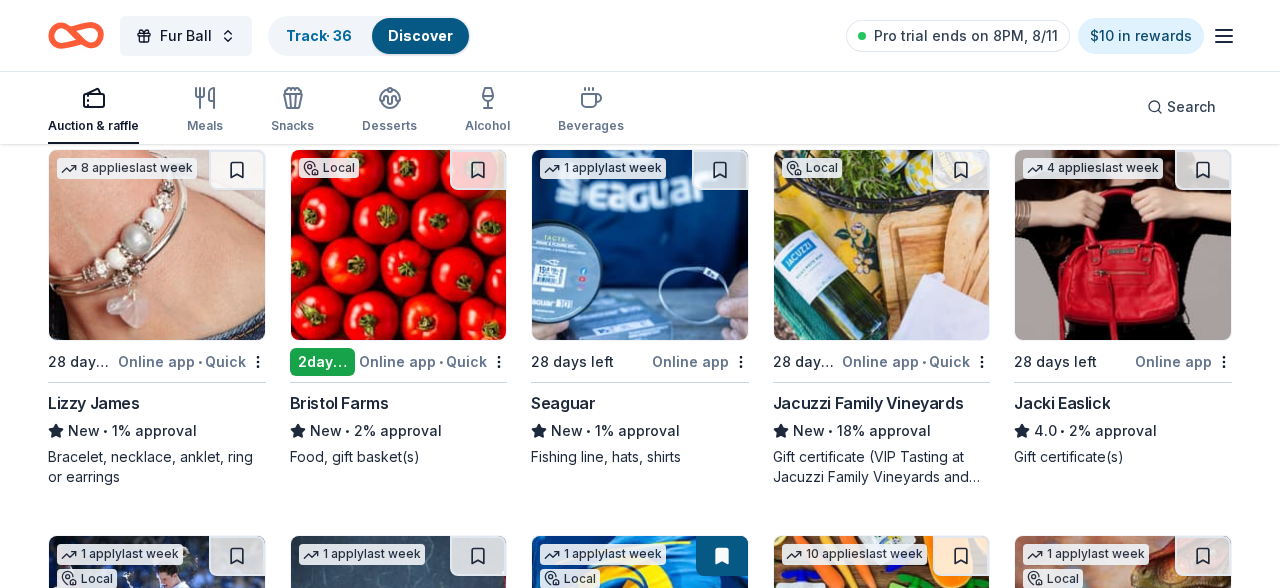 click at bounding box center (399, 245) 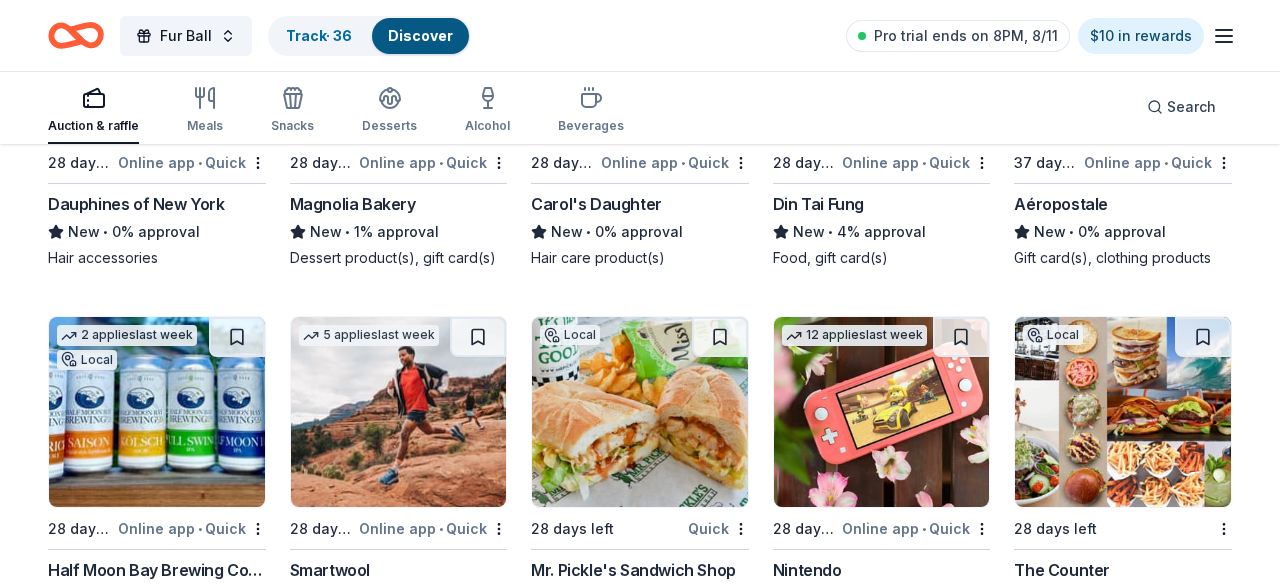 scroll, scrollTop: 21373, scrollLeft: 0, axis: vertical 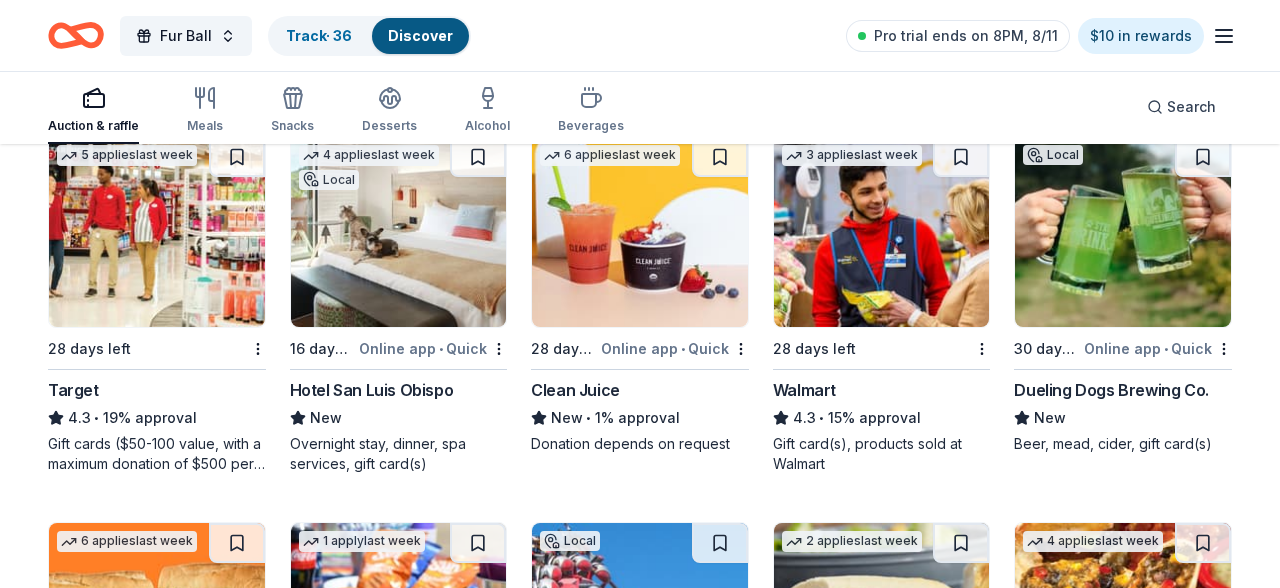 click at bounding box center [399, 232] 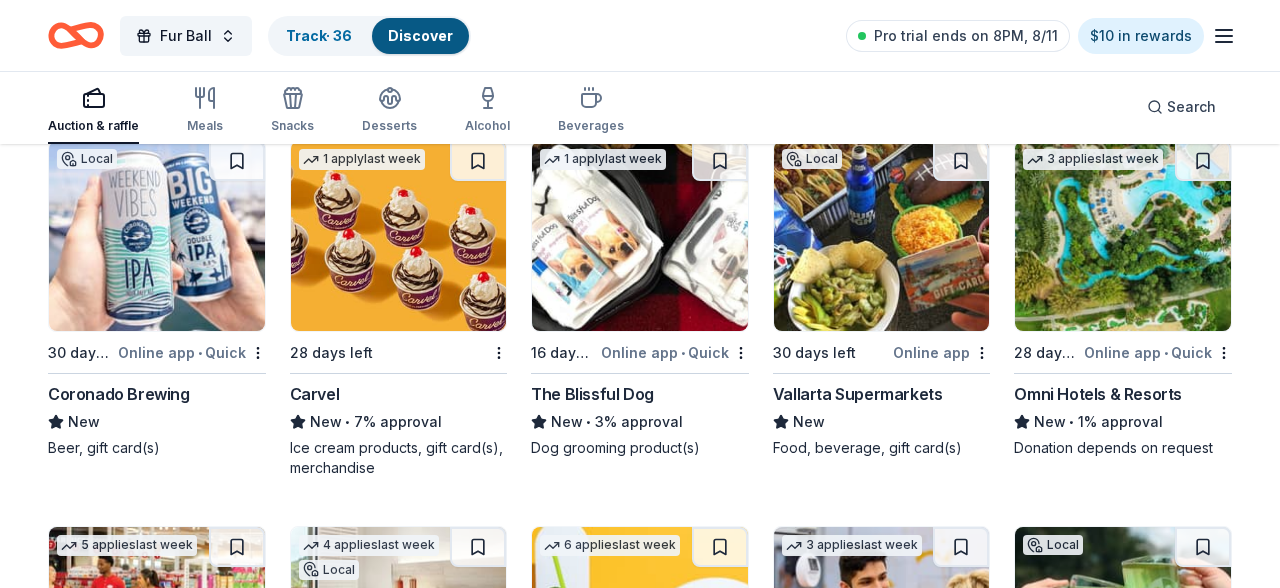 scroll, scrollTop: 11323, scrollLeft: 0, axis: vertical 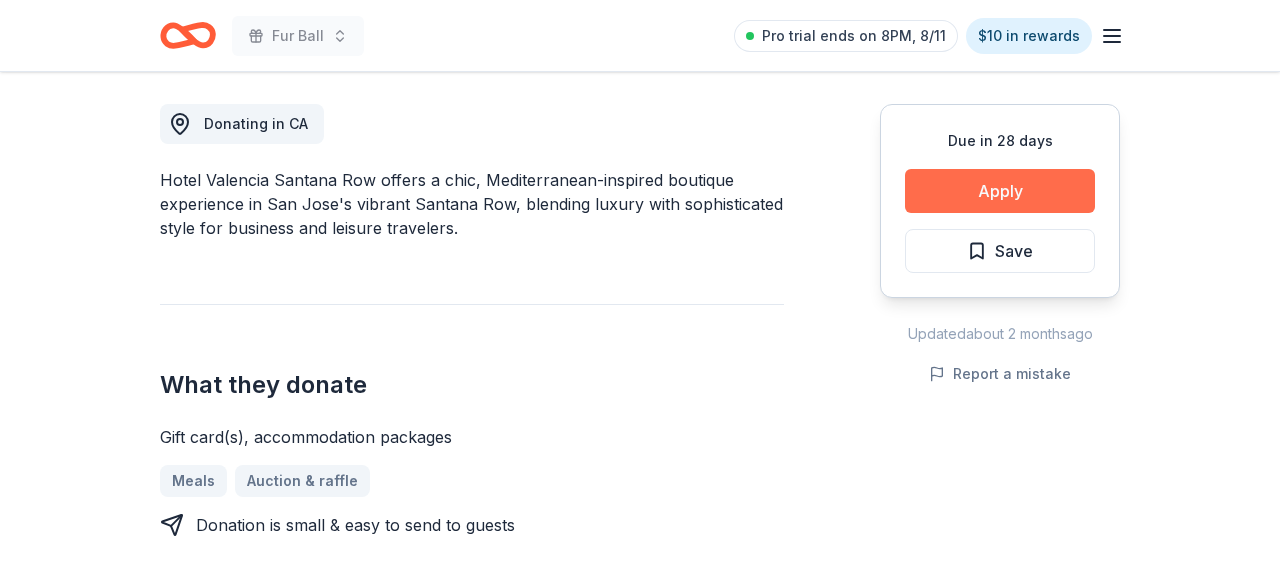 click on "Apply" at bounding box center [1000, 191] 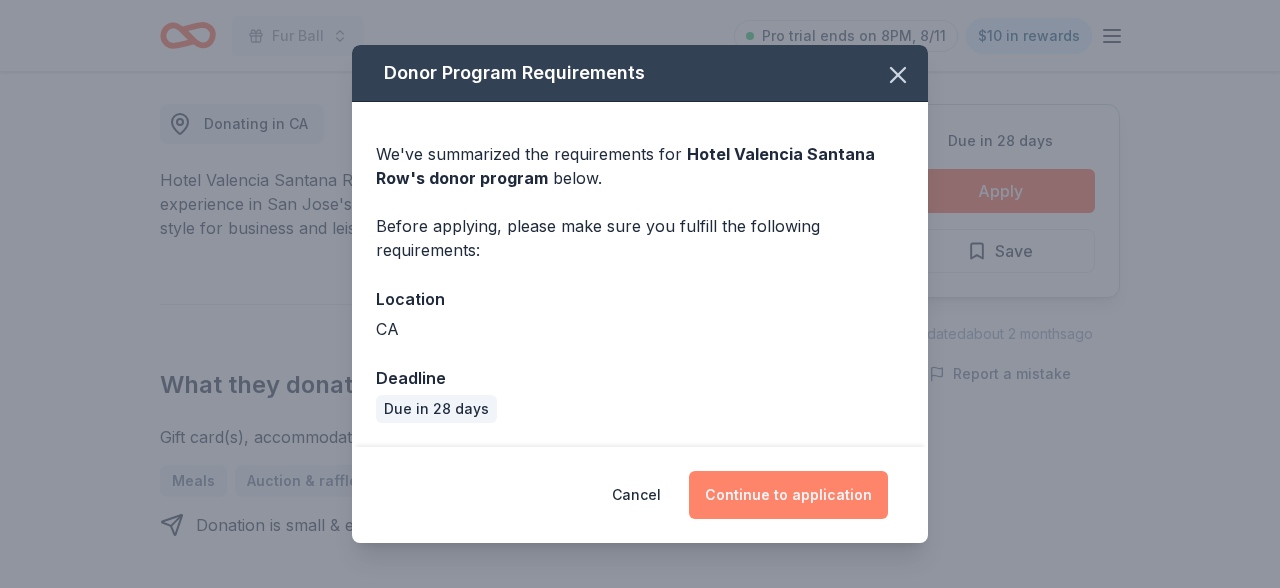 click on "Continue to application" at bounding box center (788, 495) 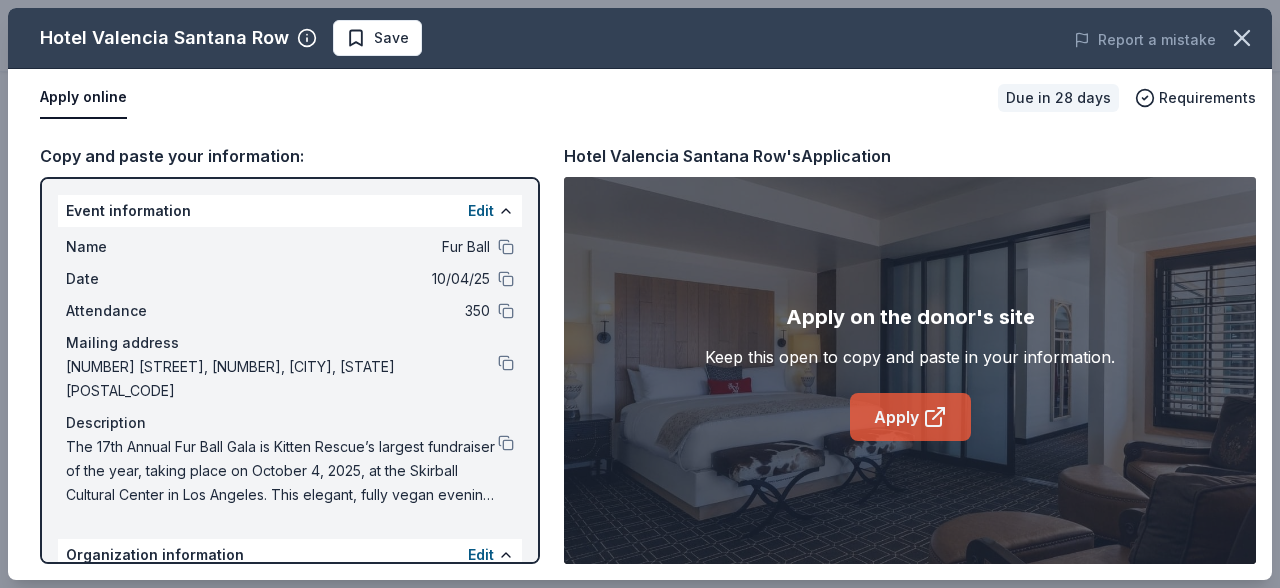 click on "Apply" at bounding box center [910, 417] 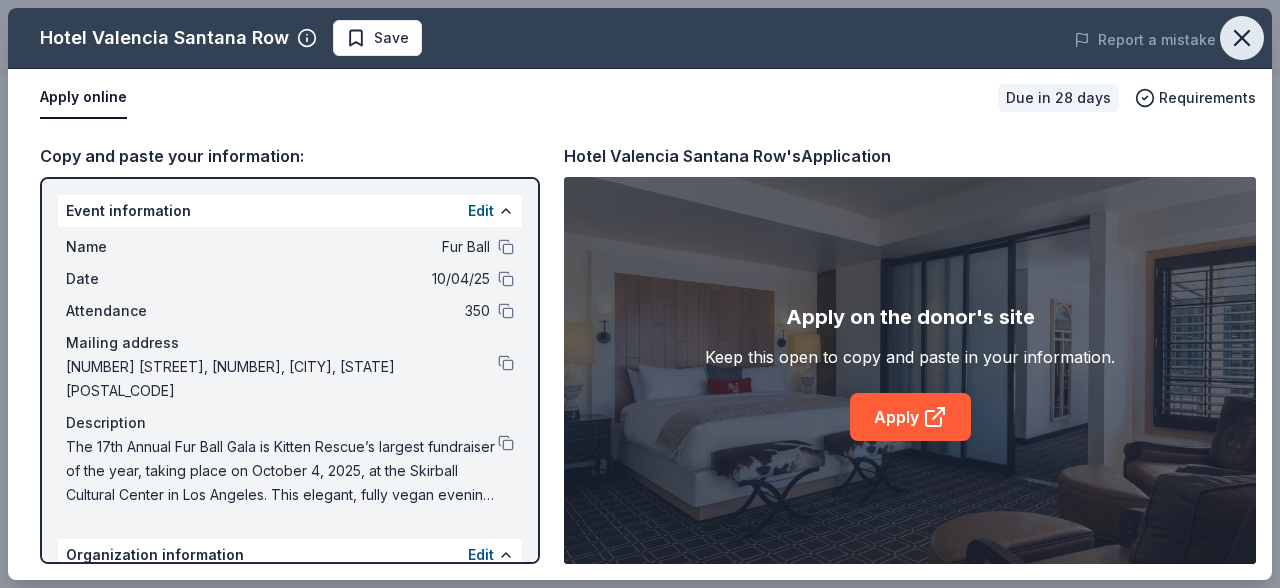 click 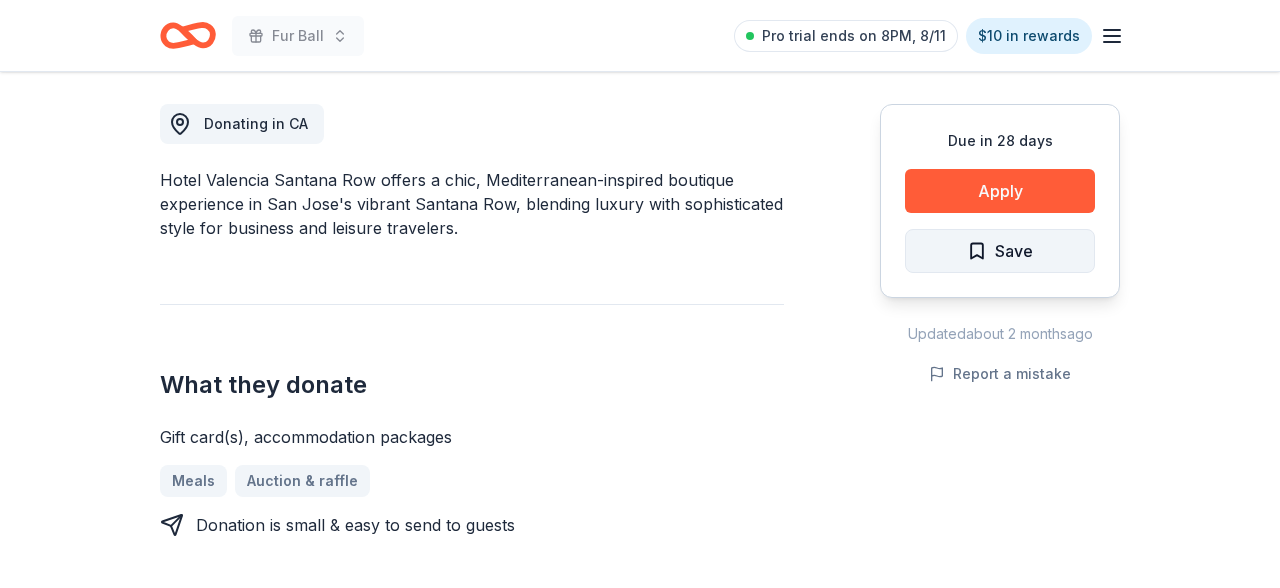 click on "Save" at bounding box center (1000, 251) 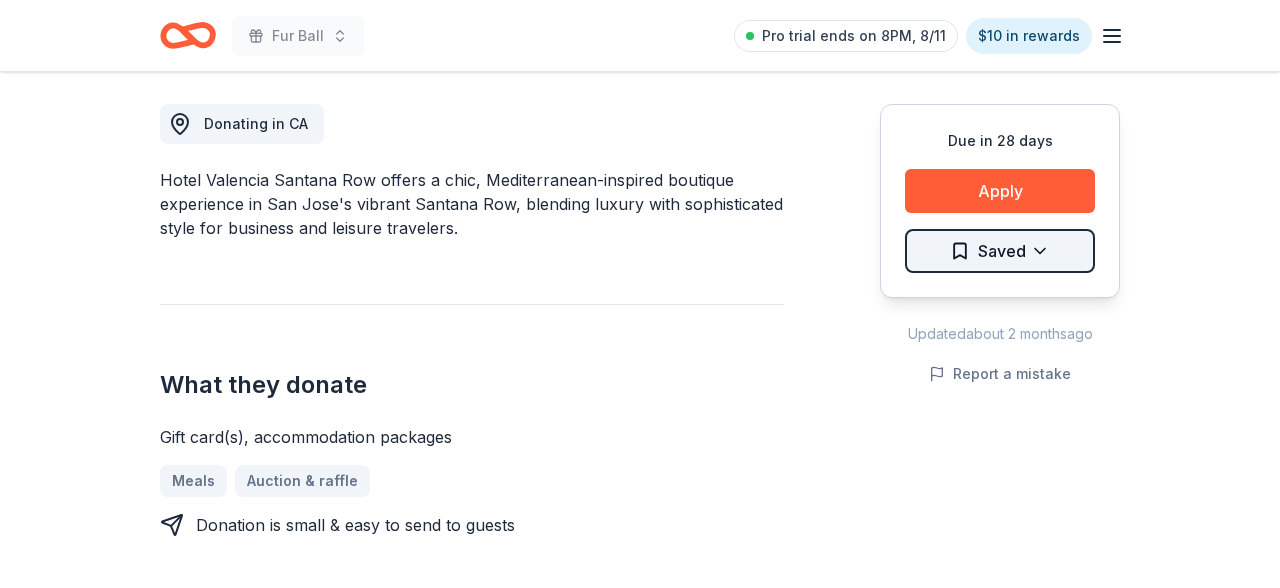 click on "Fur Ball Pro trial ends on 8PM, 8/11 $10 in rewards Due in 28 days Share Hotel Valencia Santana Row New Share Donating in CA Hotel Valencia Santana Row offers a chic, Mediterranean-inspired boutique experience in San Jose's vibrant Santana Row, blending luxury with sophisticated style for business and leisure travelers. What they donate Gift card(s), accommodation packages Meals Auction & raffle Donation is small & easy to send to guests Who they donate to Hotel Valencia Santana Row  hasn ' t listed any preferences or eligibility criteria. We ' re collecting data on   approval rate ; check back soon. We ' re collecting data on   donation value ; check back soon. Due in 28 days Apply Saved Updated  about 2 months  ago Report a mistake New Be the first to review this company! Leave a review Similar donors Top rated Local Deadline passed Smart & Final 5.0 Smart & Final products or gift cards Local 28 days left Online app Tender Greens 5.0 Food, gift card(s) Local 28 days left Online app STONEFIRE Grill 5.0 1" at bounding box center (640, -258) 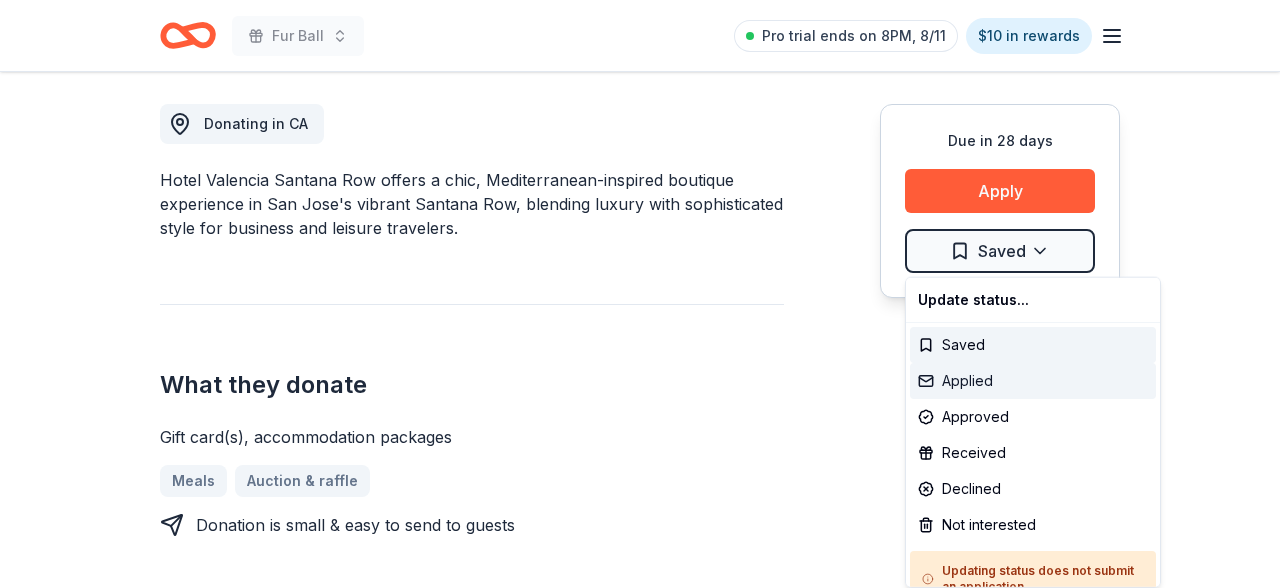 click on "Applied" at bounding box center [1033, 381] 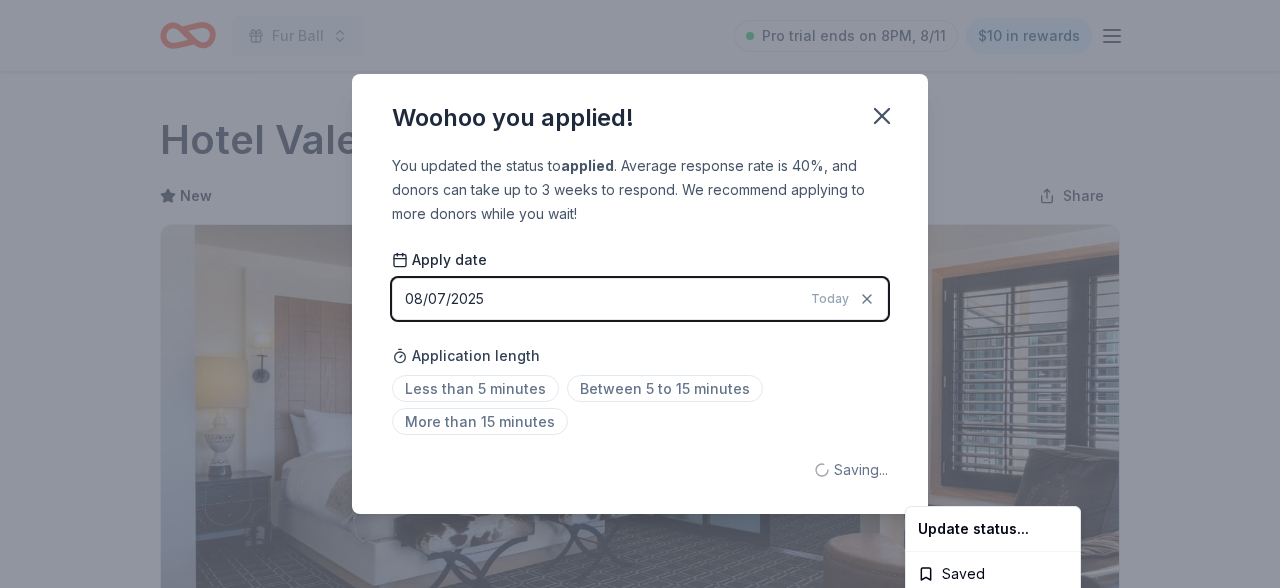 scroll, scrollTop: 0, scrollLeft: 0, axis: both 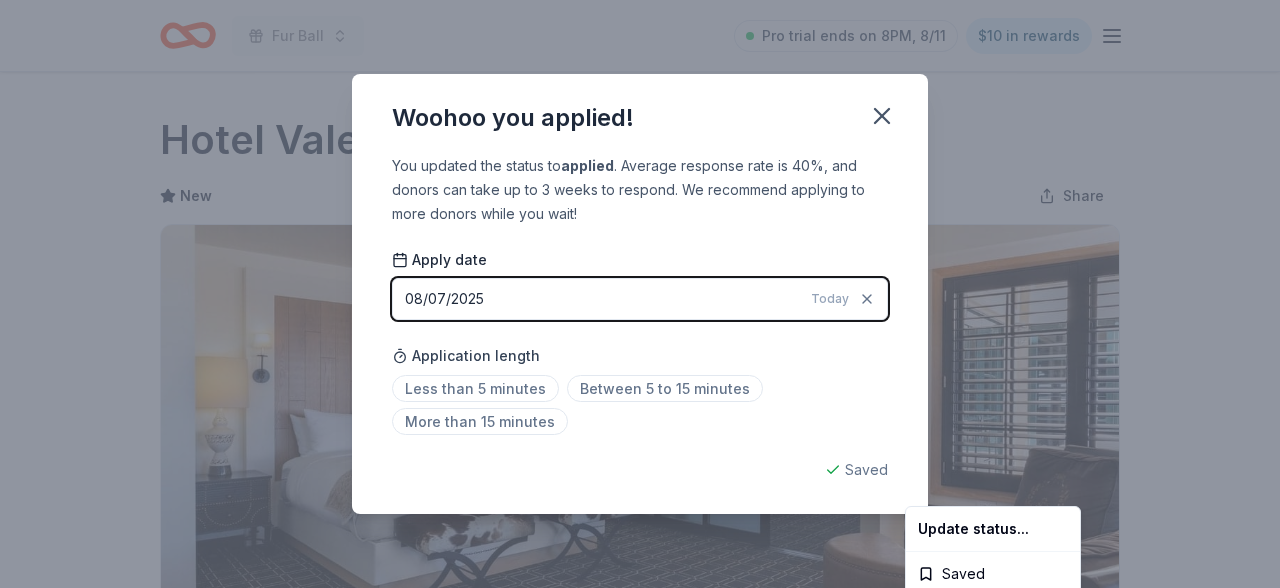 click on "Fur Ball Pro trial ends on 8PM, 8/11 $10 in rewards Due in 28 days Share Hotel Valencia Santana Row New Share Donating in CA Hotel Valencia Santana Row offers a chic, Mediterranean-inspired boutique experience in San Jose's vibrant Santana Row, blending luxury with sophisticated style for business and leisure travelers. What they donate Gift card(s), accommodation packages Meals Auction & raffle Donation is small & easy to send to guests Who they donate to Hotel Valencia Santana Row  hasn ' t listed any preferences or eligibility criteria. We ' re collecting data on   approval rate ; check back soon. We ' re collecting data on   donation value ; check back soon. Due in 28 days Apply Applied Updated  about 2 months  ago Report a mistake New Be the first to review this company! Leave a review Similar donors Top rated Local Deadline passed Smart & Final 5.0 Smart & Final products or gift cards Local 28 days left Online app Tender Greens 5.0 Food, gift card(s) Local 28 days left Online app STONEFIRE Grill 5.0 1" at bounding box center (640, 294) 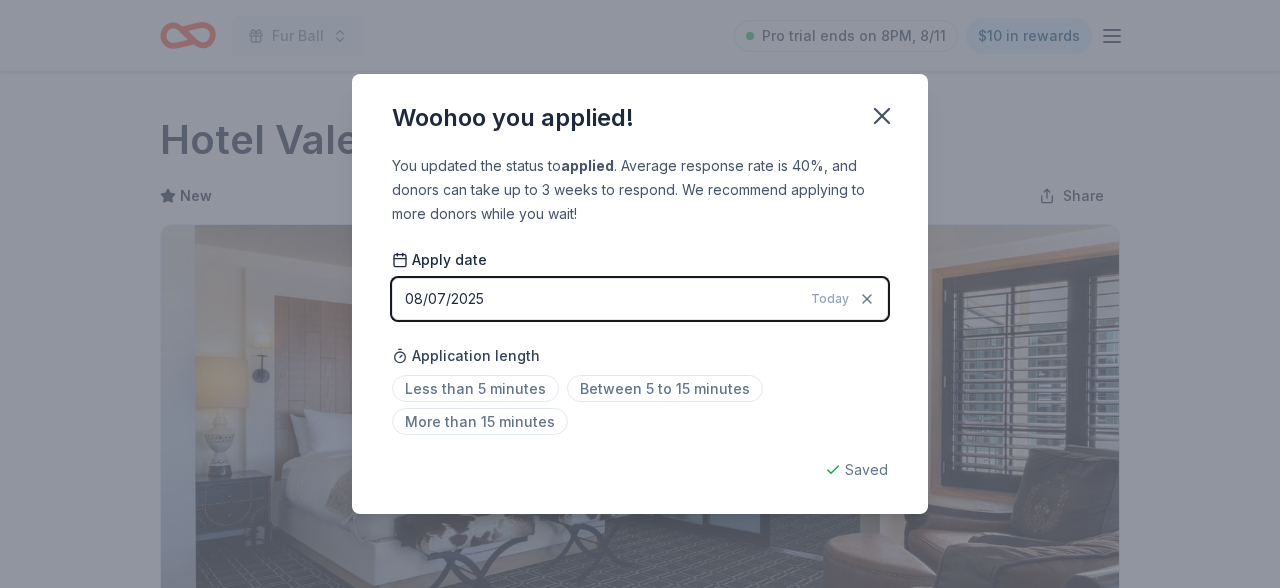 scroll, scrollTop: 509, scrollLeft: 0, axis: vertical 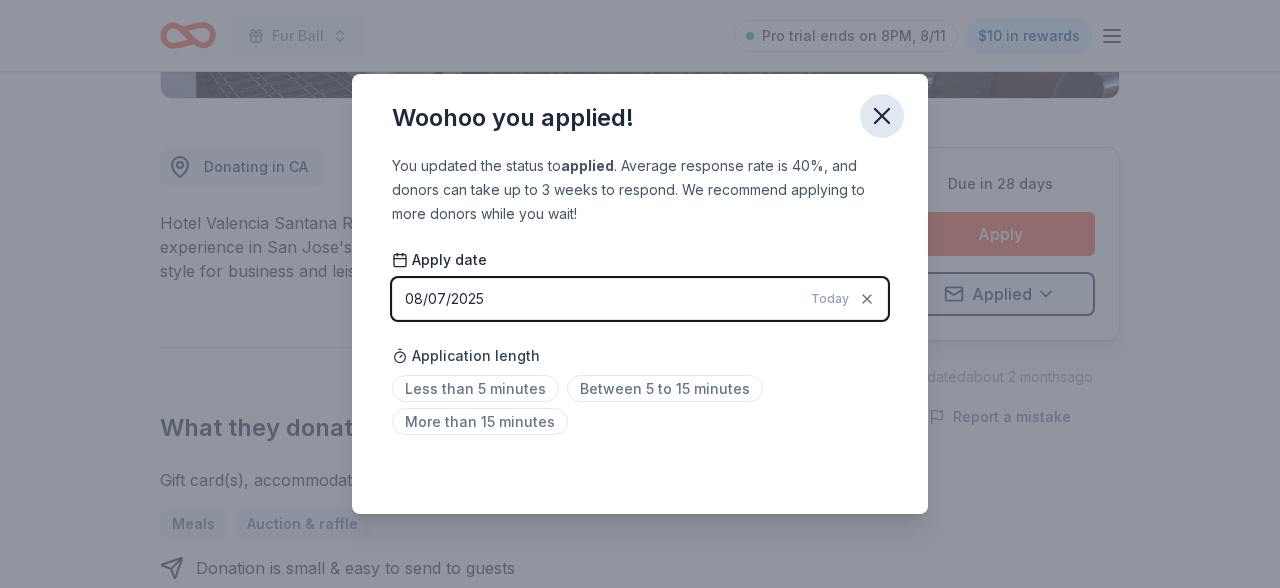 click at bounding box center (882, 116) 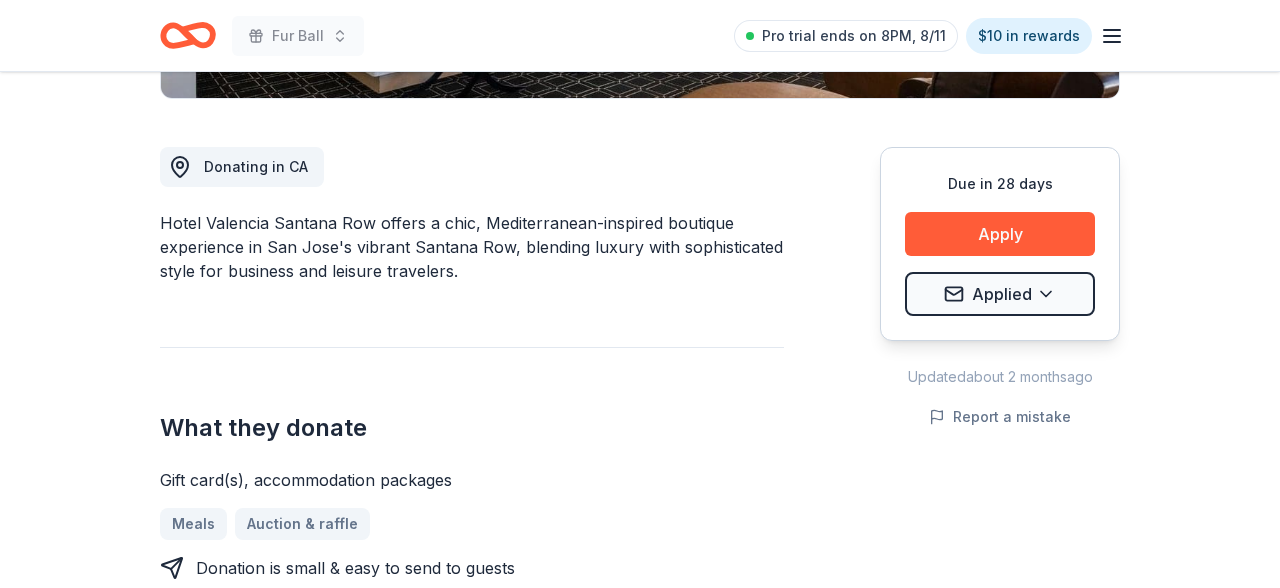 scroll, scrollTop: 29, scrollLeft: 0, axis: vertical 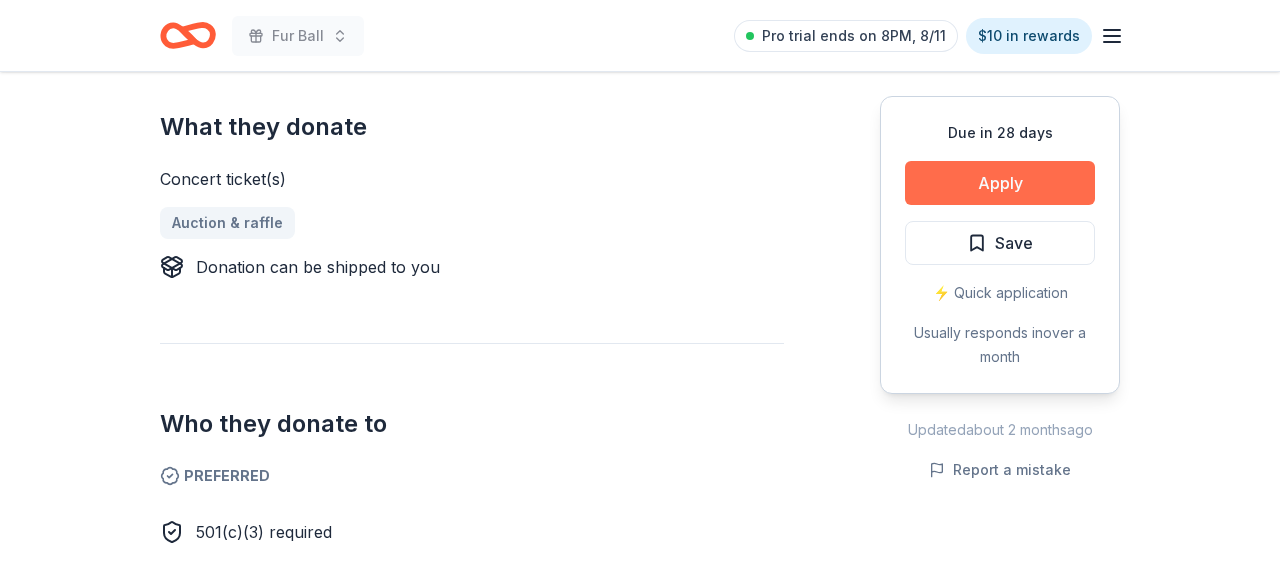click on "Apply" at bounding box center [1000, 183] 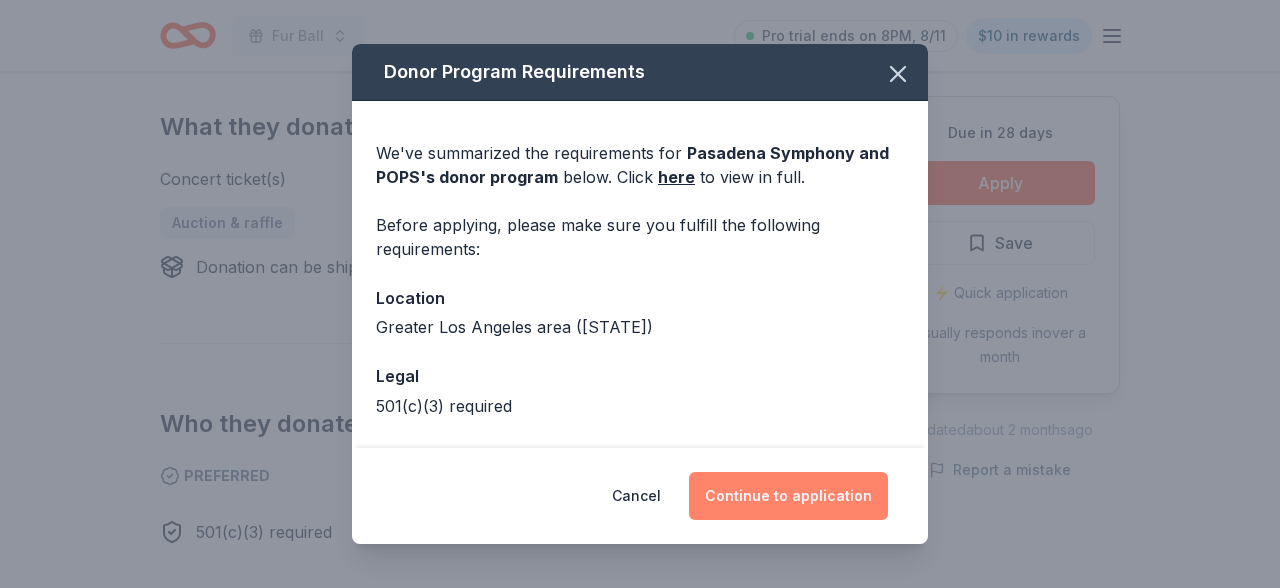 click on "Continue to application" at bounding box center [788, 496] 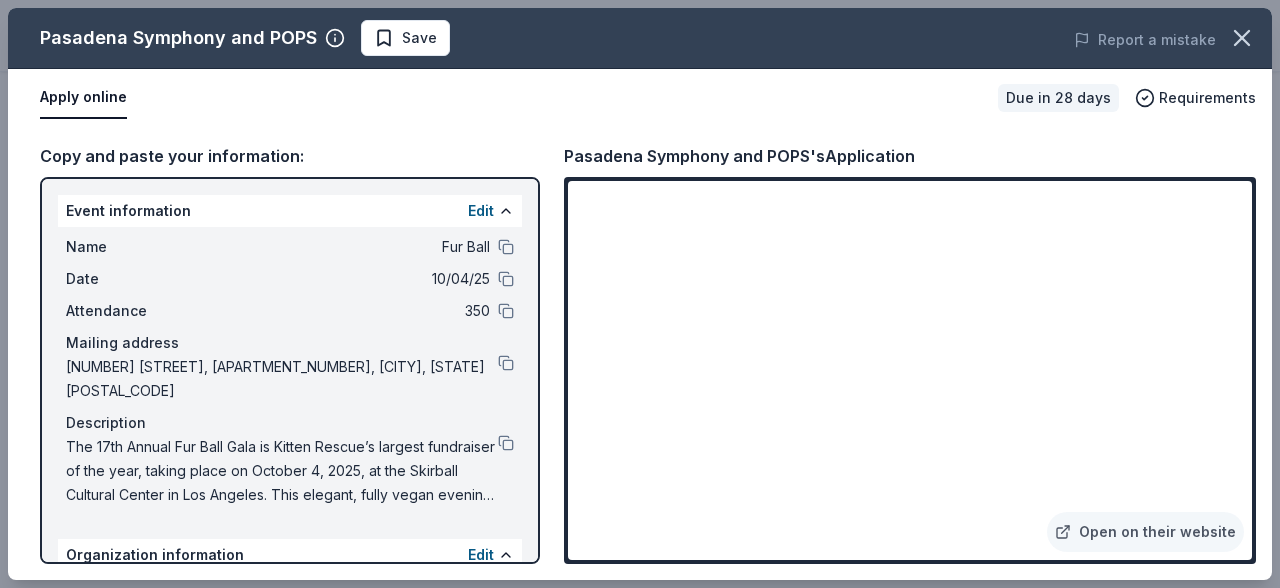 click on "Edit" at bounding box center (491, 555) 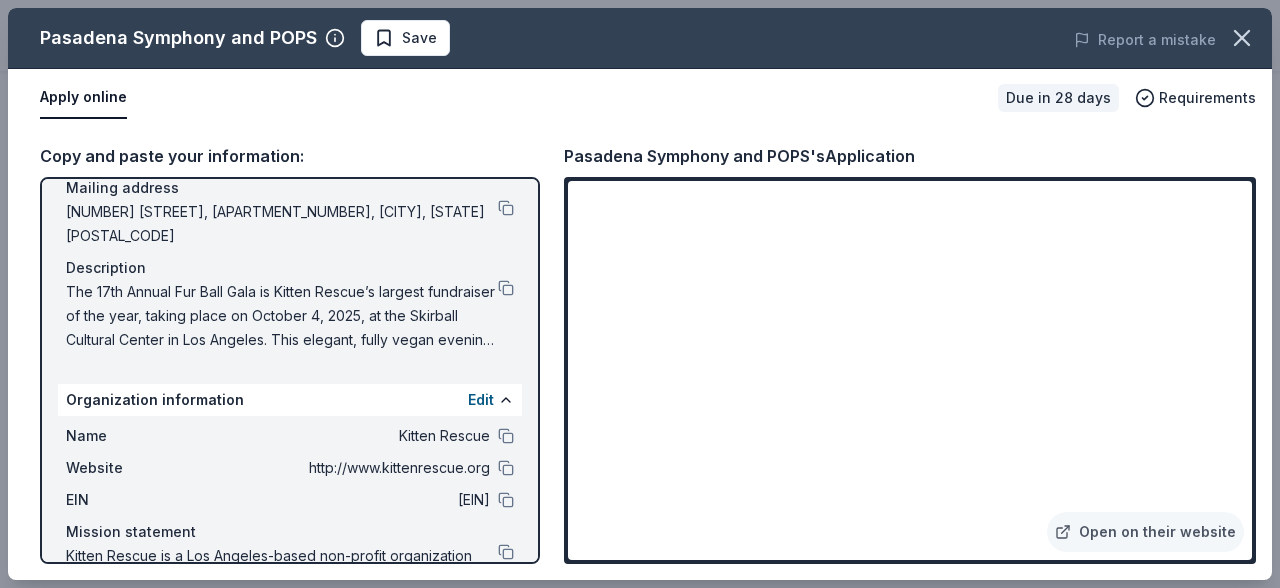 scroll, scrollTop: 157, scrollLeft: 0, axis: vertical 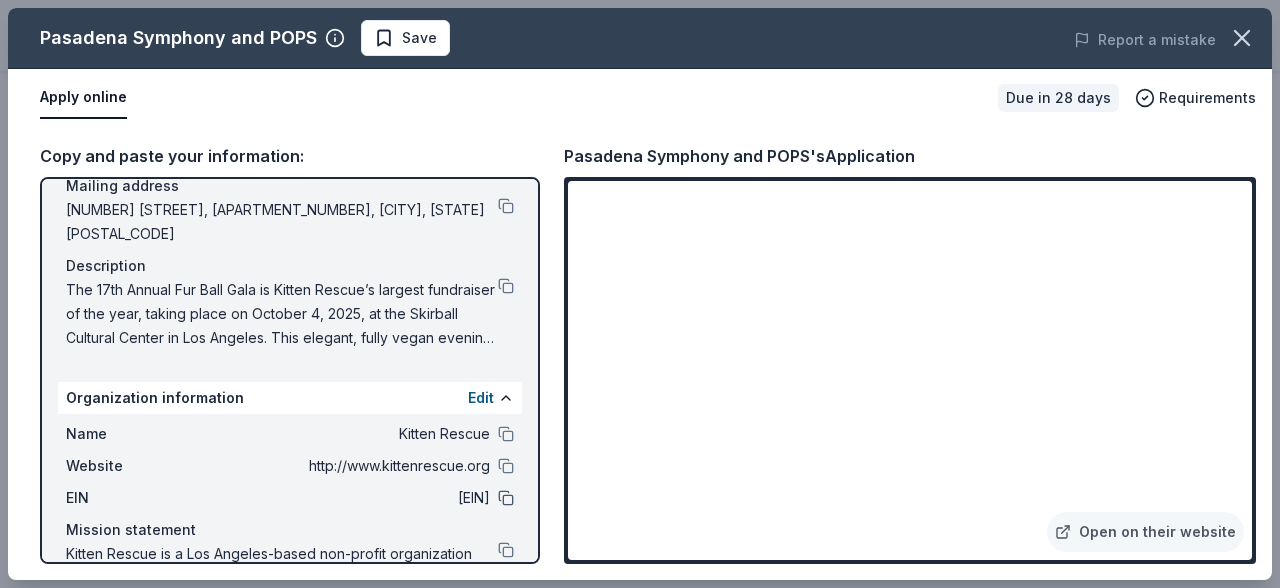 click at bounding box center [506, 498] 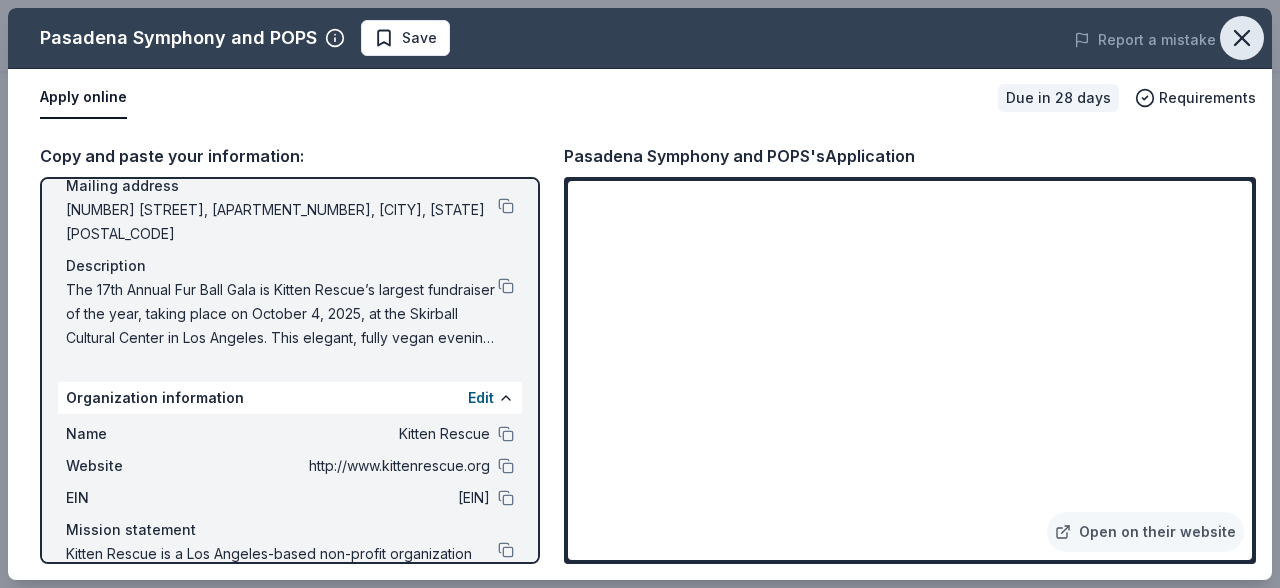 click 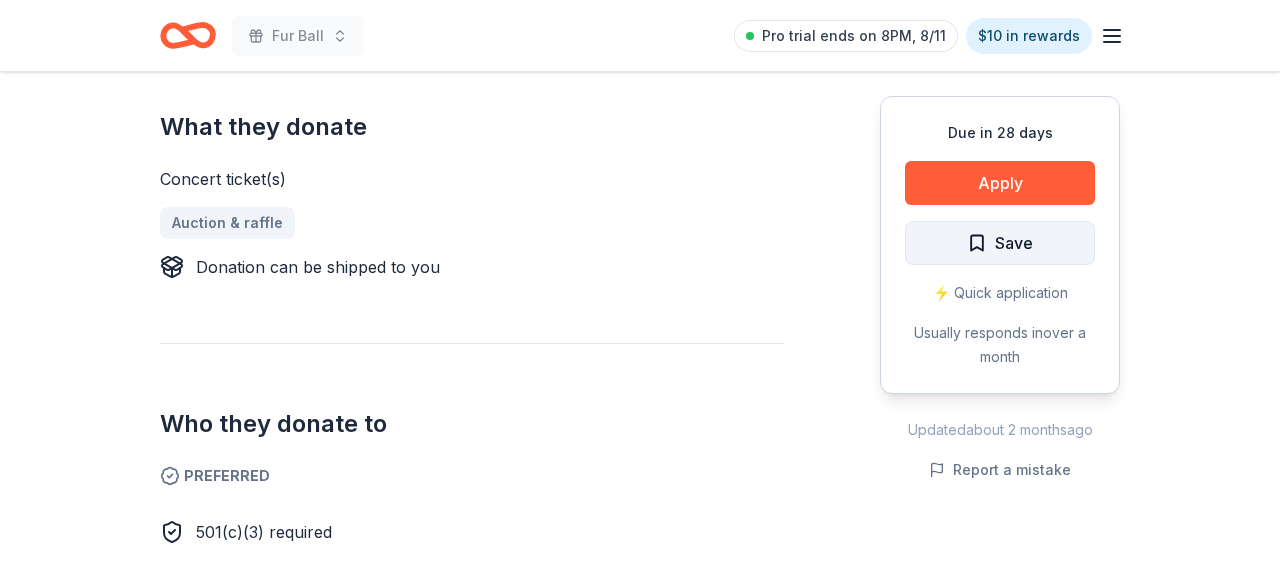 click on "Save" at bounding box center (1014, 243) 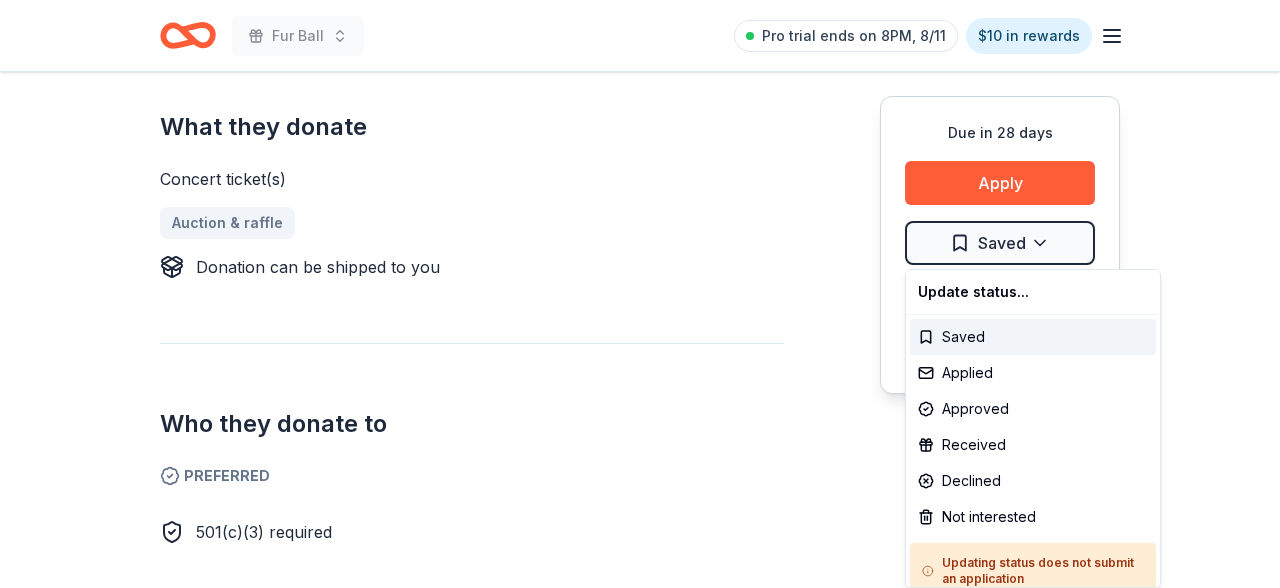 click on "Fur Ball Pro trial ends on 8PM, 8/11 $10 in rewards Due in 28 days Share Pasadena Symphony and POPS New 9% approval rate $ 320 donation value Share Donating in Greater Los Angeles area (CA) The Pasadena Symphony and POPS presents a Classical Series at Ambassador Auditorium and a summer POPS Series at the LA County Arboretum, in addition to training young musicians through our our youth orchestra, PYSO. What they donate Concert ticket(s) Auction & raffle Donation can be shipped to you Who they donate to  Preferred 501(c)(3) required Due in 28 days Apply Saved ⚡️ Quick application Usually responds in  over a month Updated  about 2 months  ago Report a mistake 9% approval rate 9 % approved 7 % declined 84 % no response Pasadena Symphony and POPS is  an average donor :  explaining how you match their preferences will increase your odds. $ 320 donation value (average) <1% 25% 50% 25% $0 → $150 $150 → $300 $300 → $450 $450 → $600 Pasadena Symphony and POPS's donation is  variable :  New Leave a review 1" at bounding box center [640, -516] 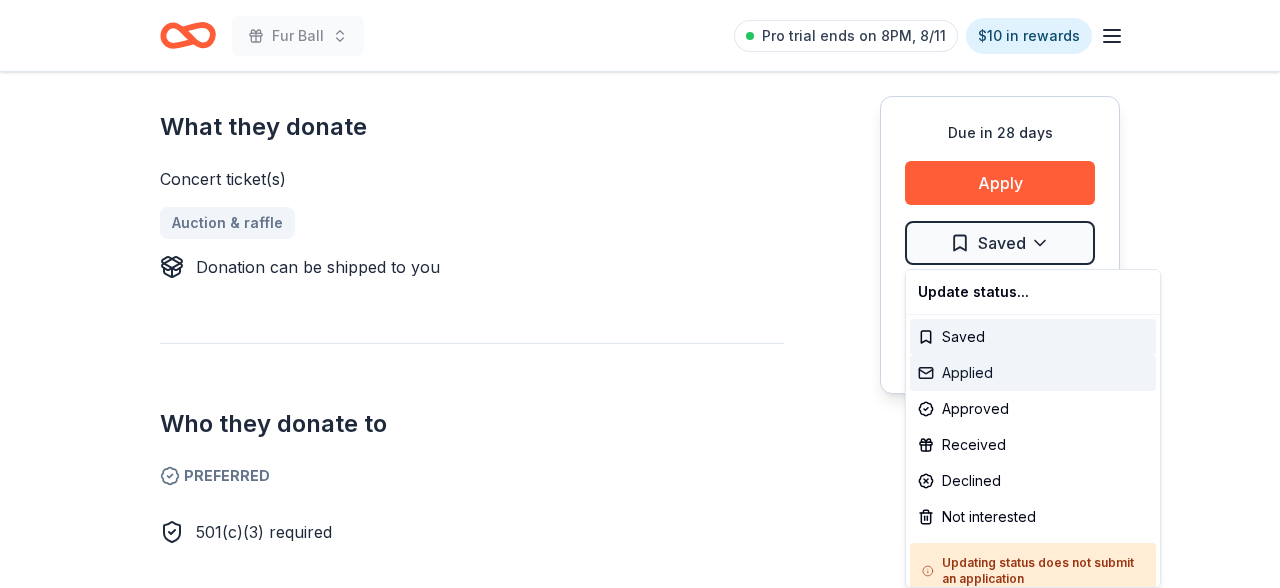 click on "Applied" at bounding box center [1033, 373] 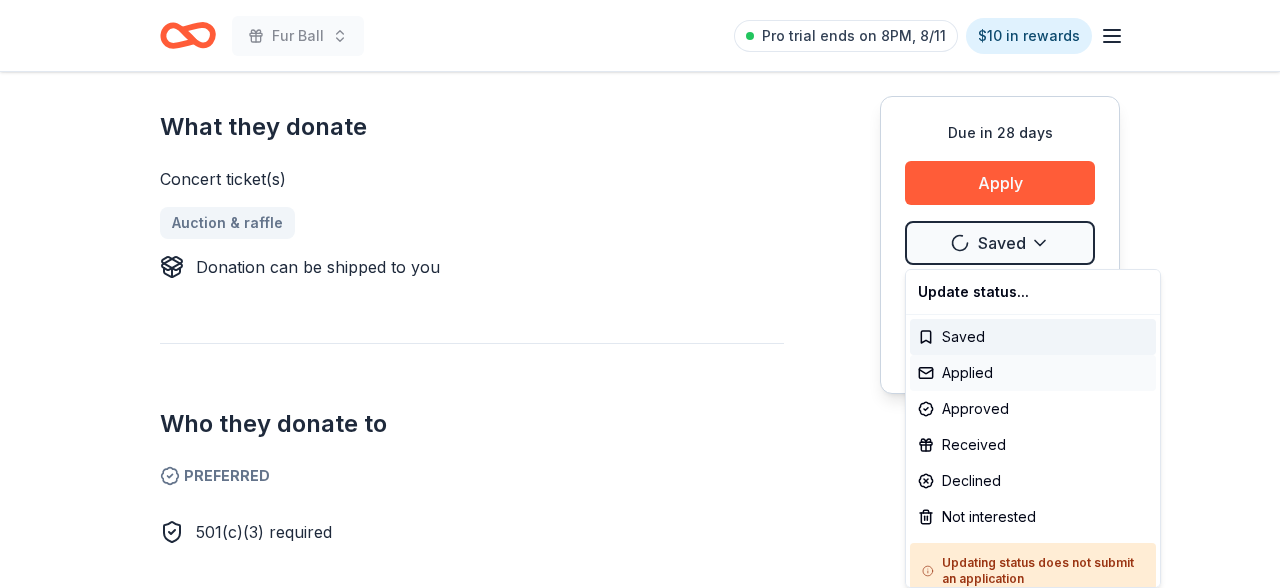 scroll, scrollTop: 0, scrollLeft: 0, axis: both 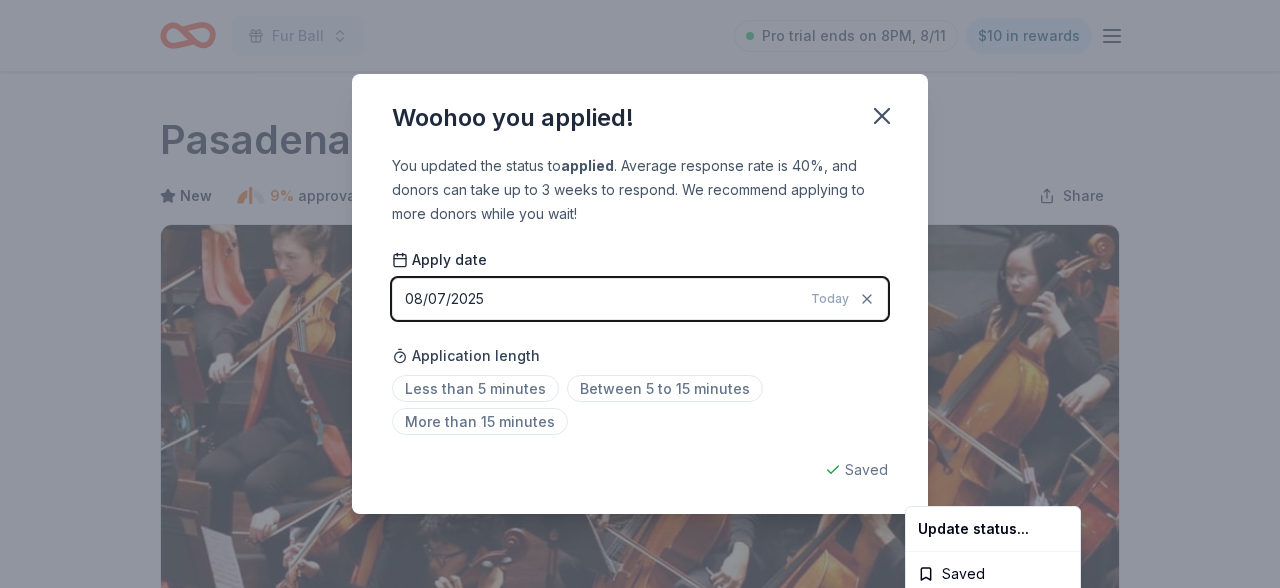 click on "Fur Ball Pro trial ends on 8PM, 8/11 $10 in rewards Due in 28 days Share Pasadena Symphony and POPS New 9% approval rate $ 320 donation value Share Donating in Greater Los Angeles area (CA) The Pasadena Symphony and POPS presents a Classical Series at Ambassador Auditorium and a summer POPS Series at the LA County Arboretum, in addition to training young musicians through our our youth orchestra, PYSO. What they donate Concert ticket(s) Auction & raffle Donation can be shipped to you Who they donate to  Preferred 501(c)(3) required Due in 28 days Apply Applied ⚡️ Quick application Usually responds in  over a month Updated  about 2 months  ago Report a mistake 9% approval rate 9 % approved 7 % declined 84 % no response Pasadena Symphony and POPS is  an average donor :  explaining how you match their preferences will increase your odds. $ 320 donation value (average) <1% 25% 50% 25% $0 → $150 $150 → $300 $300 → $450 $450 → $600 Pasadena Symphony and POPS's donation is  variable :  New Leave a review" at bounding box center [640, 294] 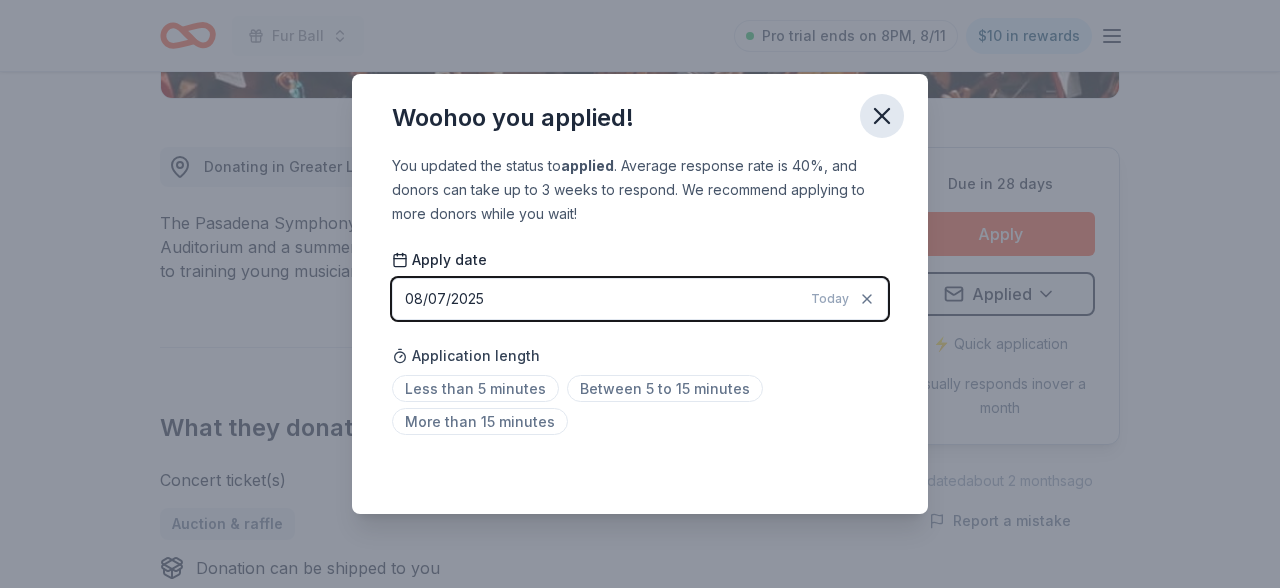click 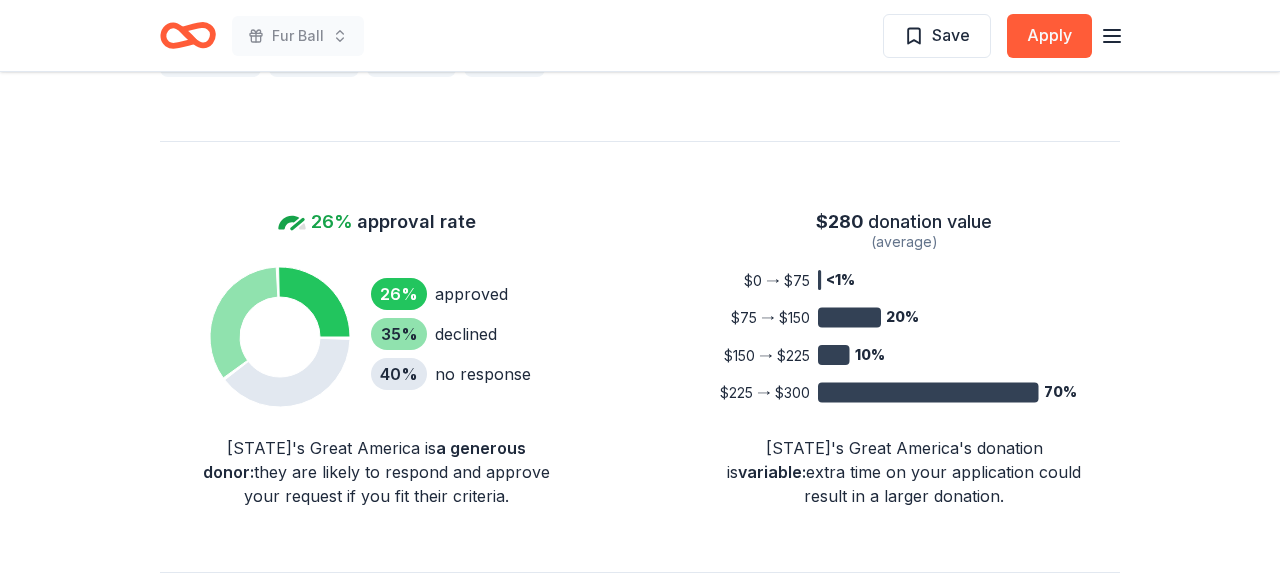 scroll, scrollTop: 1993, scrollLeft: 0, axis: vertical 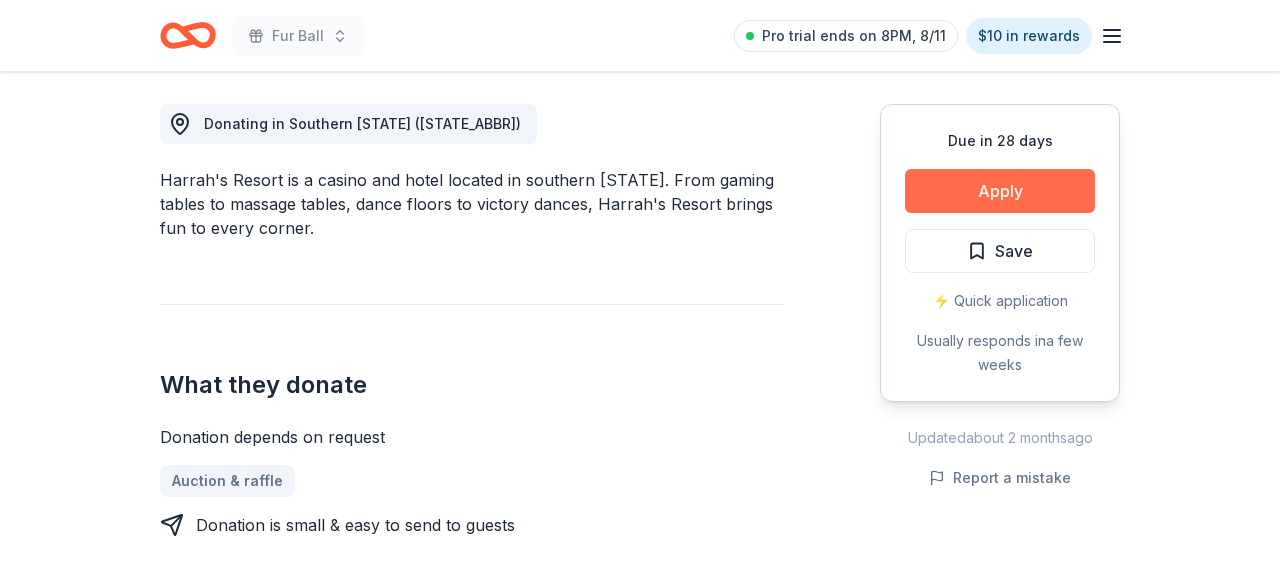 click on "Apply" at bounding box center (1000, 191) 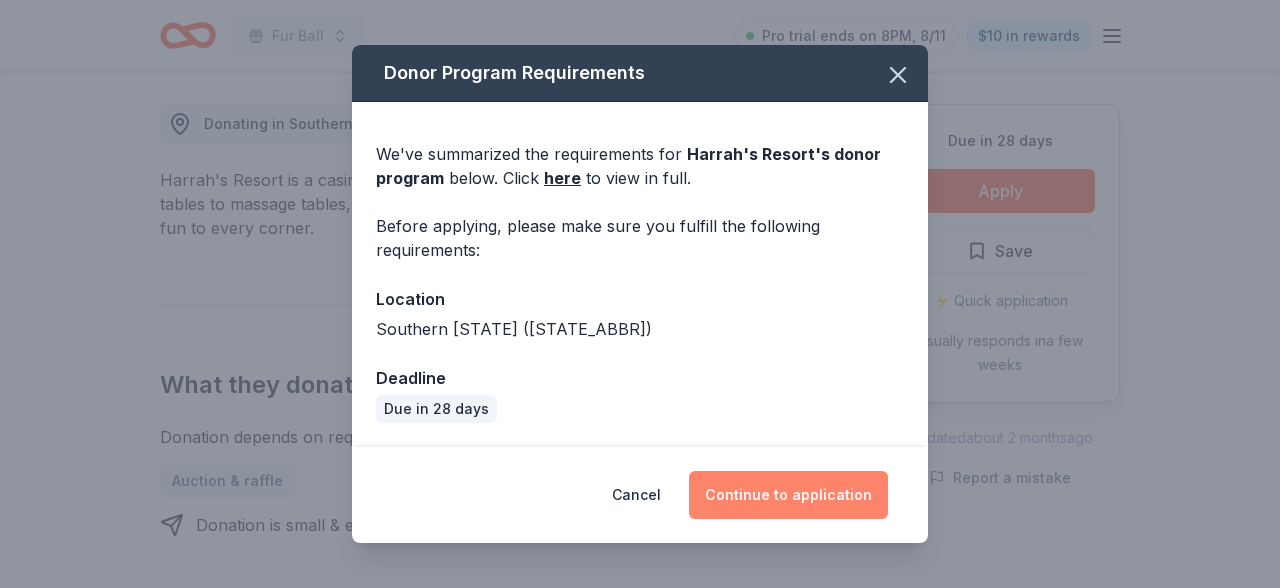 click on "Continue to application" at bounding box center (788, 495) 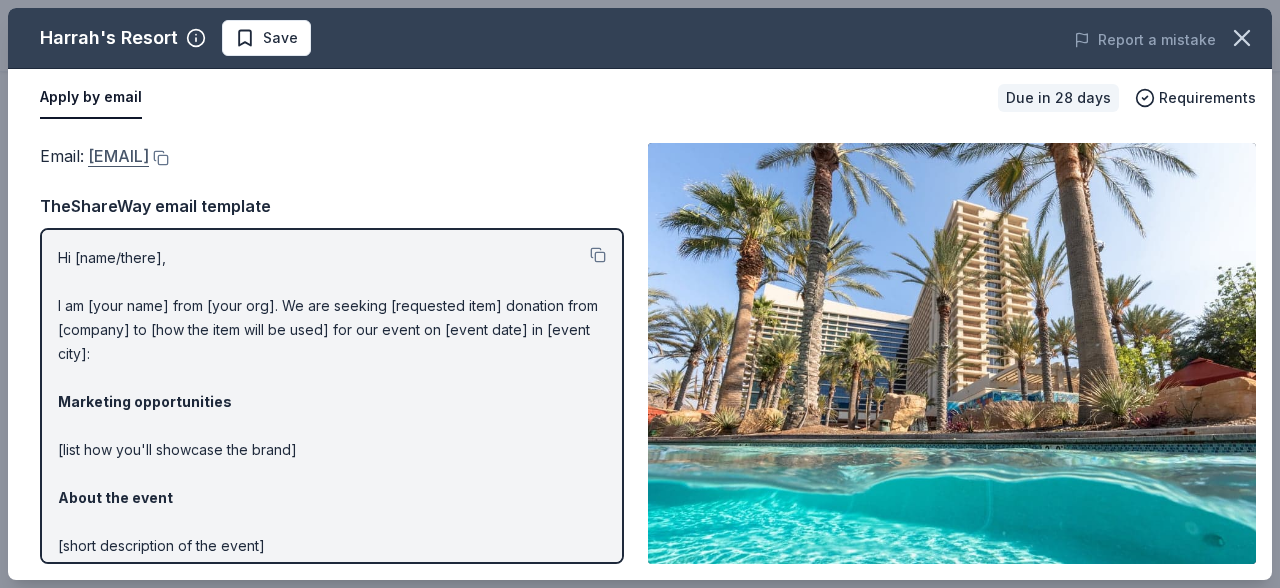 click on "shsebastian@caesars.com" at bounding box center (118, 156) 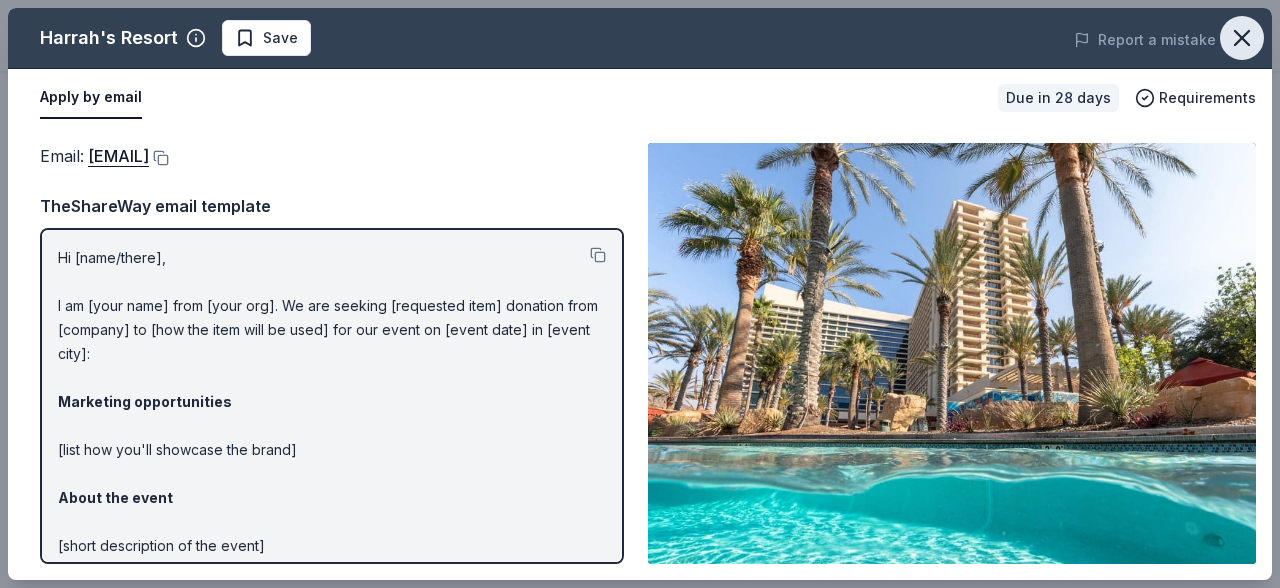 click 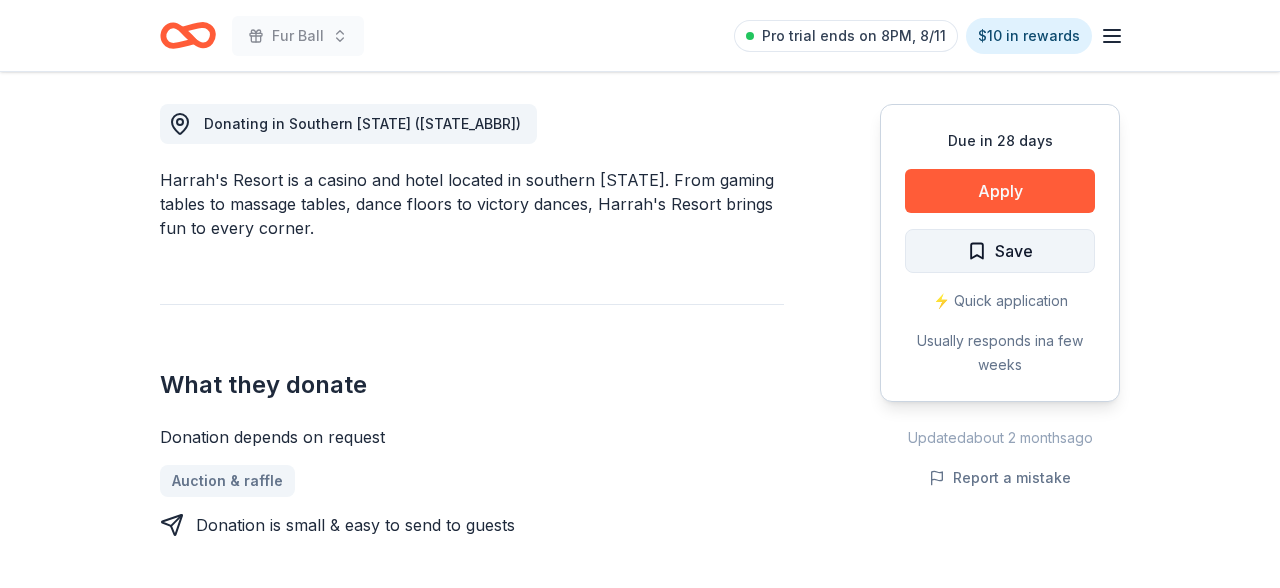 click on "Save" at bounding box center (1000, 251) 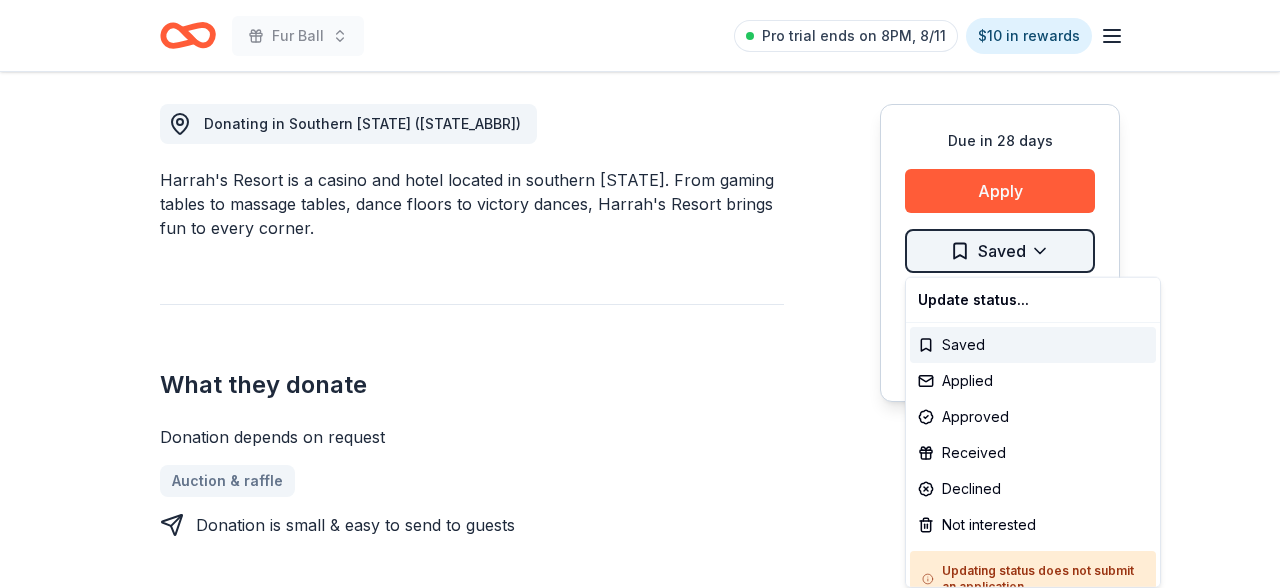 click on "Fur Ball Pro trial ends on 8PM, 8/11 $10 in rewards Due in 28 days Share Harrah's Resort New 14% approval rate $ 139 donation value Share Donating in Southern California (CA) Harrah's Resort is a casino and hotel located in southern California. From gaming tables to massage tables, dance floors to victory dances, Harrah's Resort brings fun to every corner.  What they donate Donation depends on request Auction & raffle Donation is small & easy to send to guests Who they donate to Harrah's Resort  hasn ' t listed any preferences or eligibility criteria. Due in 28 days Apply Saved ⚡️ Quick application Usually responds in  a few weeks Updated  about 2 months  ago Report a mistake 14% approval rate 14 % approved 18 % declined 68 % no response Harrah's Resort is  a generous donor :  they are likely to respond and approve your request if you fit their criteria. $ 139 donation value (average) <1% 50% 50% <1% $0 → $75 $75 → $150 $150 → $225 $225 → $300 Harrah's Resort's donation is  variable :  New Local 3" at bounding box center (640, -258) 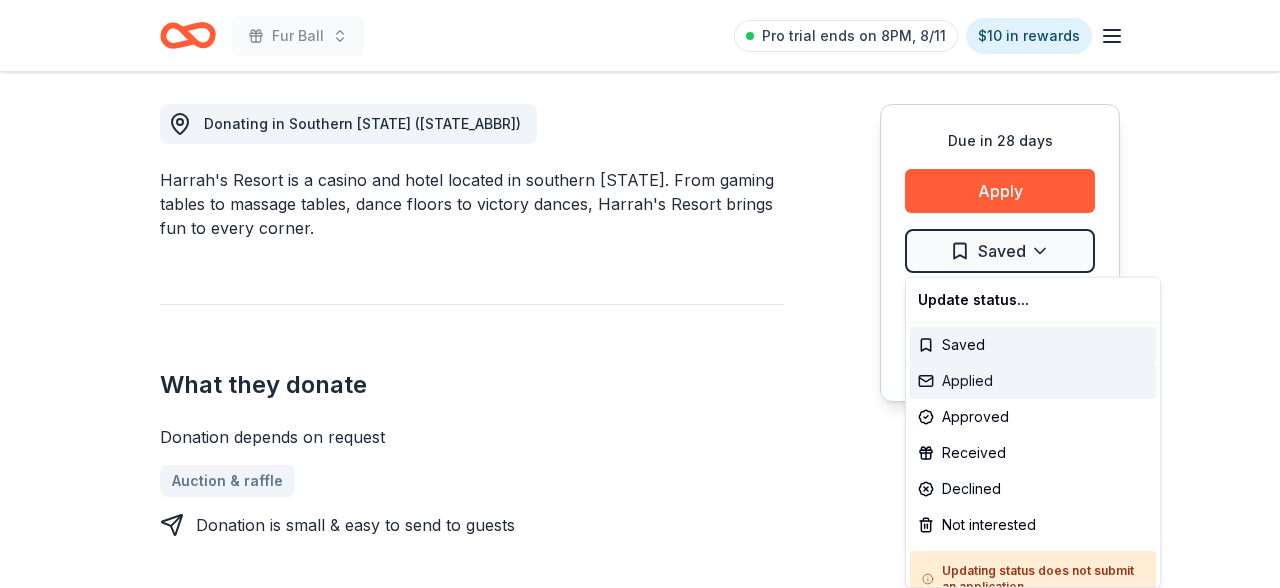 click on "Applied" at bounding box center (1033, 381) 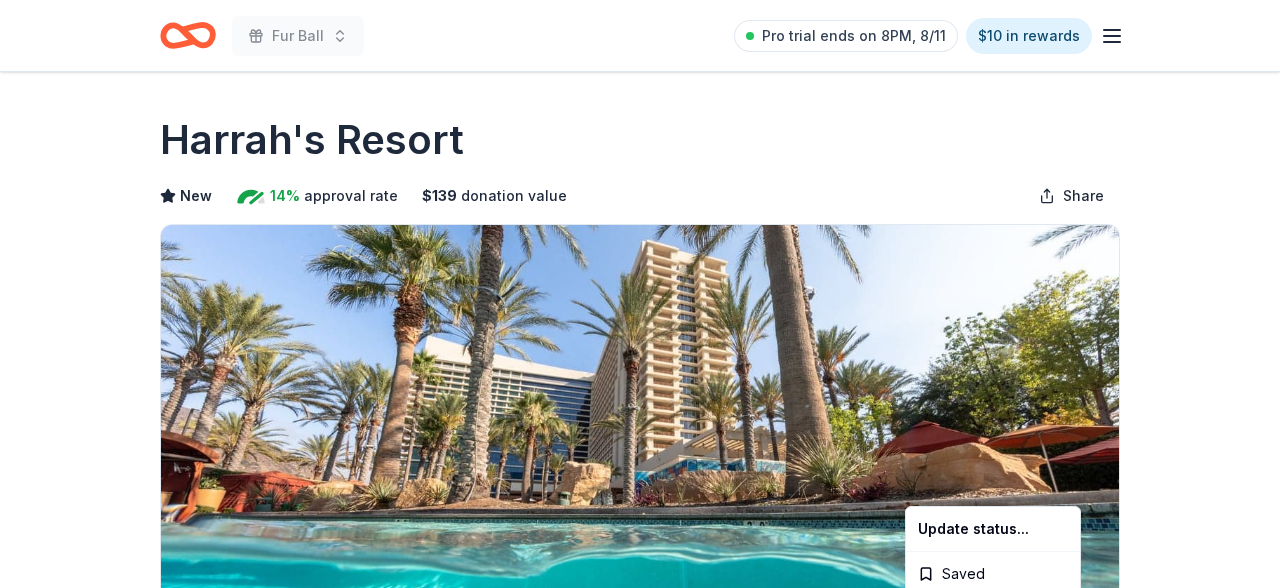 scroll, scrollTop: 0, scrollLeft: 0, axis: both 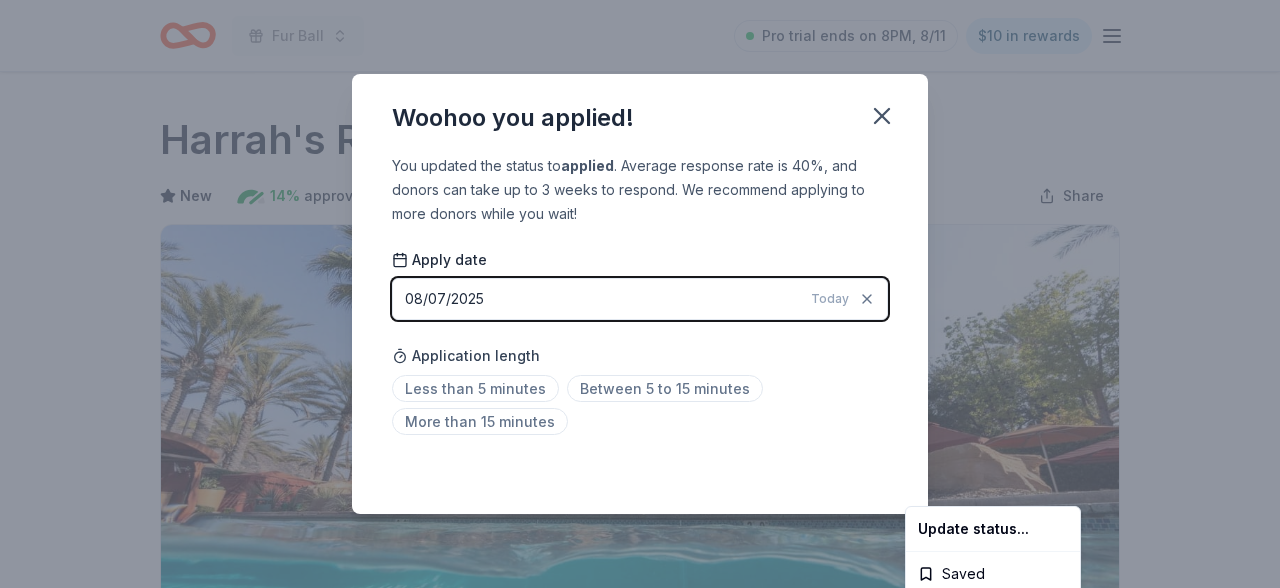 click on "Fur Ball Pro trial ends on 8PM, 8/11 $10 in rewards Due in 28 days Share Harrah's Resort New 14% approval rate $ 139 donation value Share Donating in Southern California (CA) Harrah's Resort is a casino and hotel located in southern California. From gaming tables to massage tables, dance floors to victory dances, Harrah's Resort brings fun to every corner.  What they donate Donation depends on request Auction & raffle Donation is small & easy to send to guests Who they donate to Harrah's Resort  hasn ' t listed any preferences or eligibility criteria. Due in 28 days Apply Applied ⚡️ Quick application Usually responds in  a few weeks Updated  about 2 months  ago Report a mistake 14% approval rate 14 % approved 18 % declined 68 % no response Harrah's Resort is  a generous donor :  they are likely to respond and approve your request if you fit their criteria. $ 139 donation value (average) <1% 50% 50% <1% $0 → $75 $75 → $150 $150 → $225 $225 → $300 Harrah's Resort's donation is  variable :  New Local" at bounding box center (640, 294) 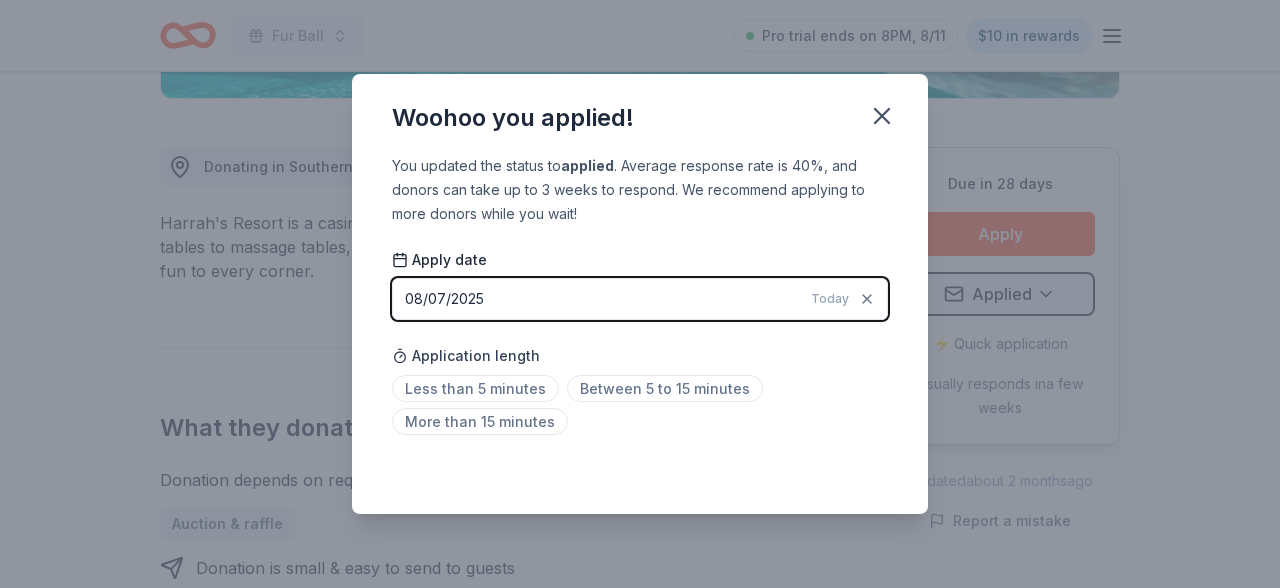 click on "Between 5 to 15 minutes" at bounding box center [665, 388] 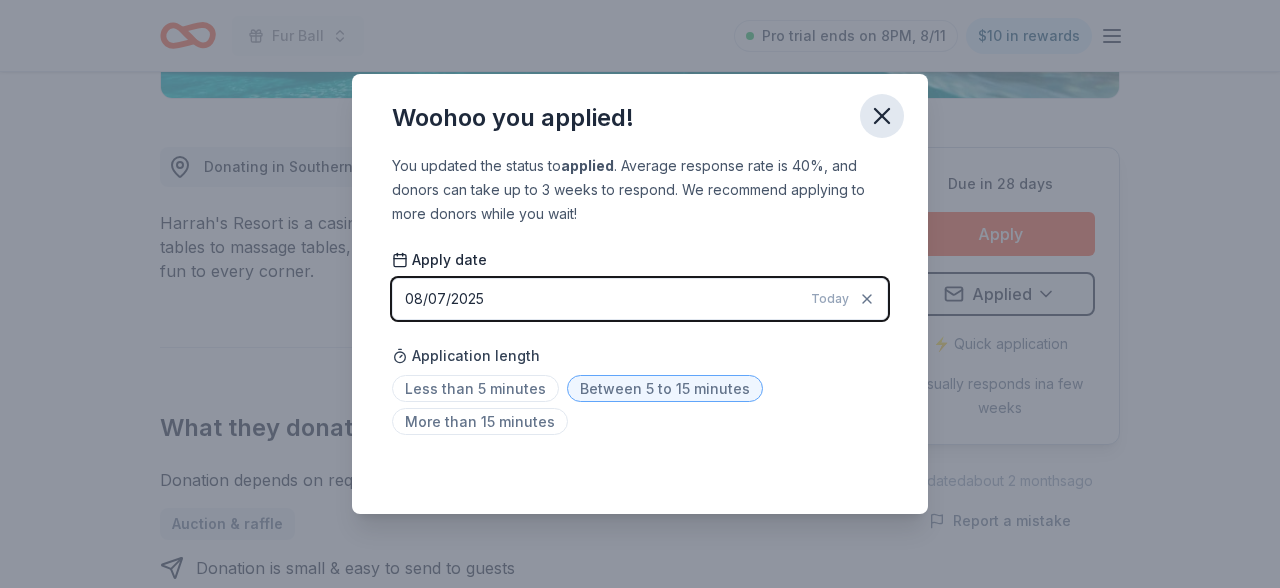click 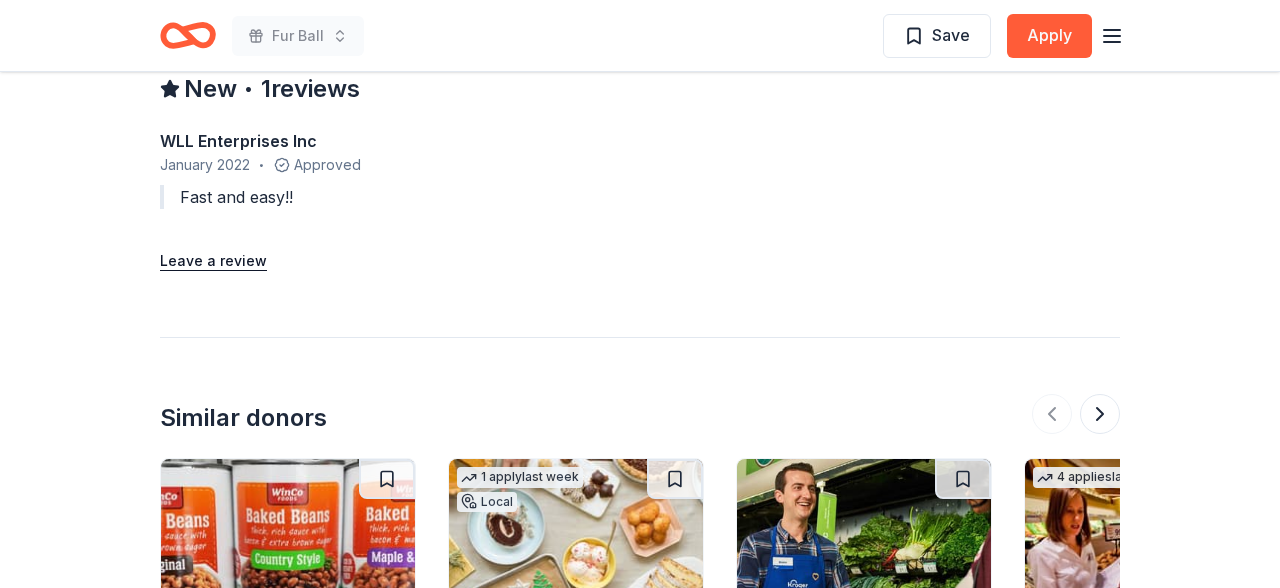 scroll, scrollTop: 1513, scrollLeft: 0, axis: vertical 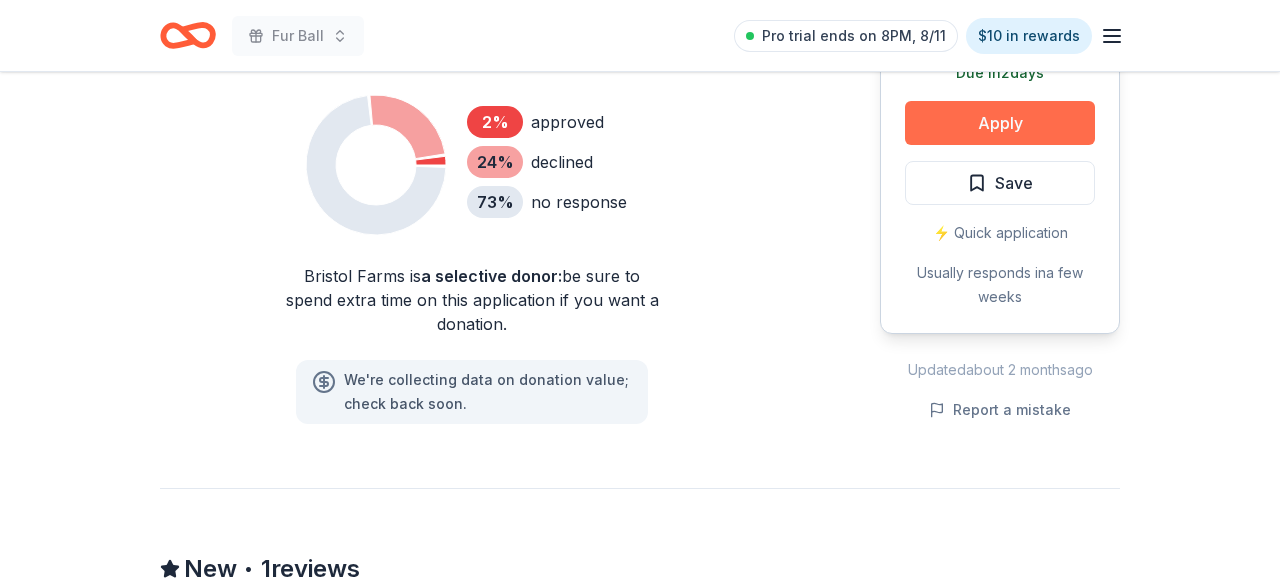click on "Apply" at bounding box center [1000, 123] 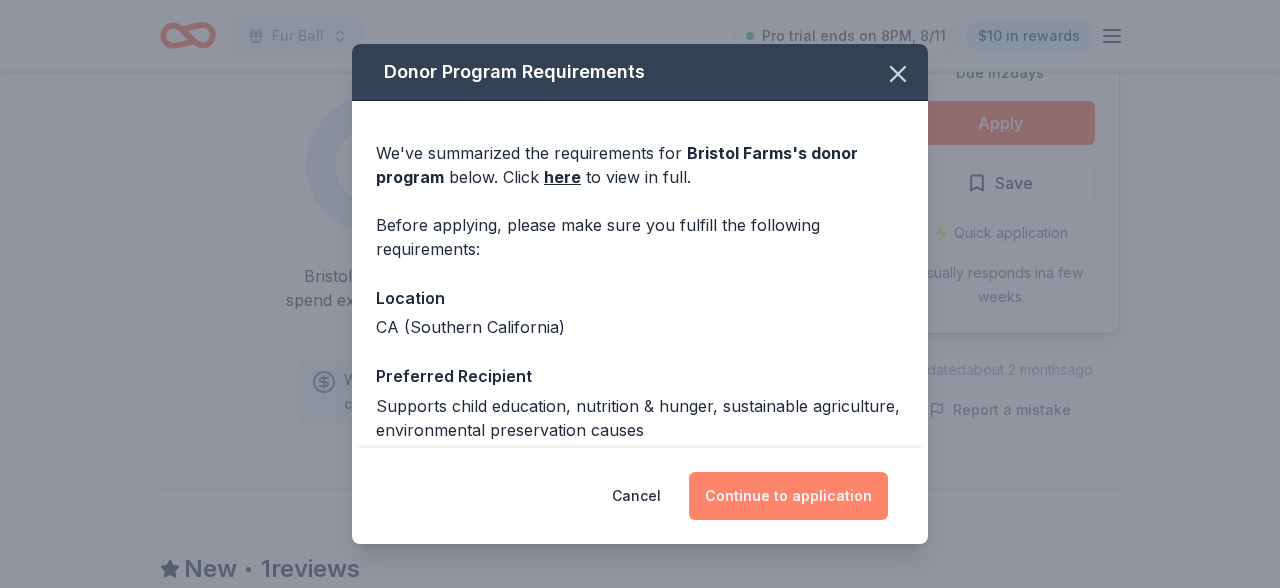 click on "Continue to application" at bounding box center [788, 496] 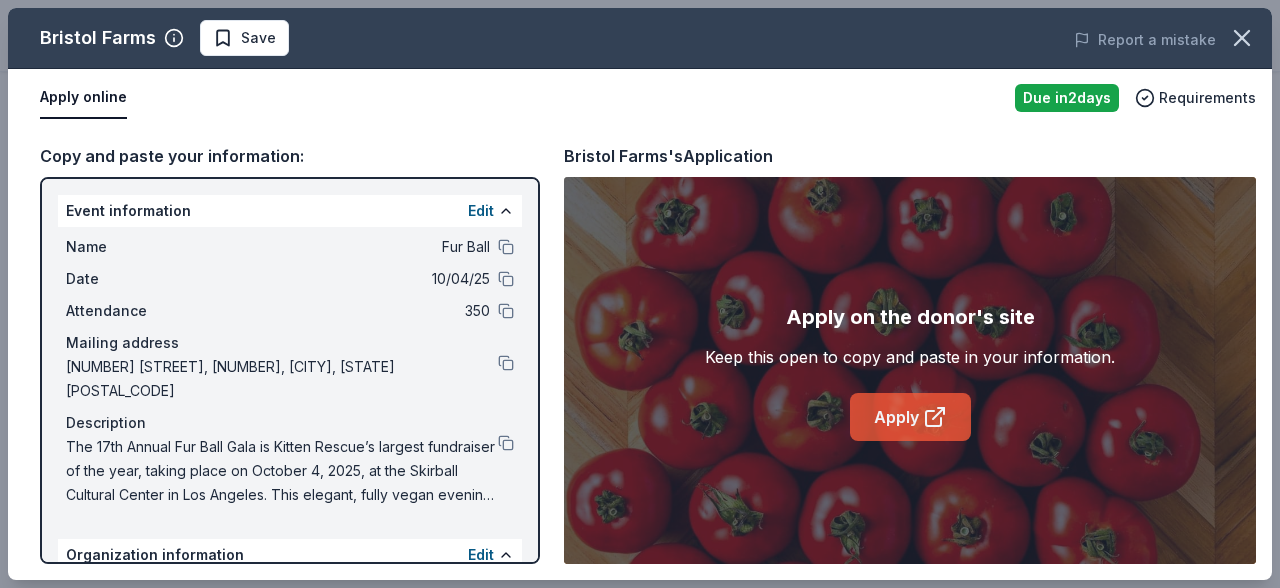 click on "Apply" at bounding box center (910, 417) 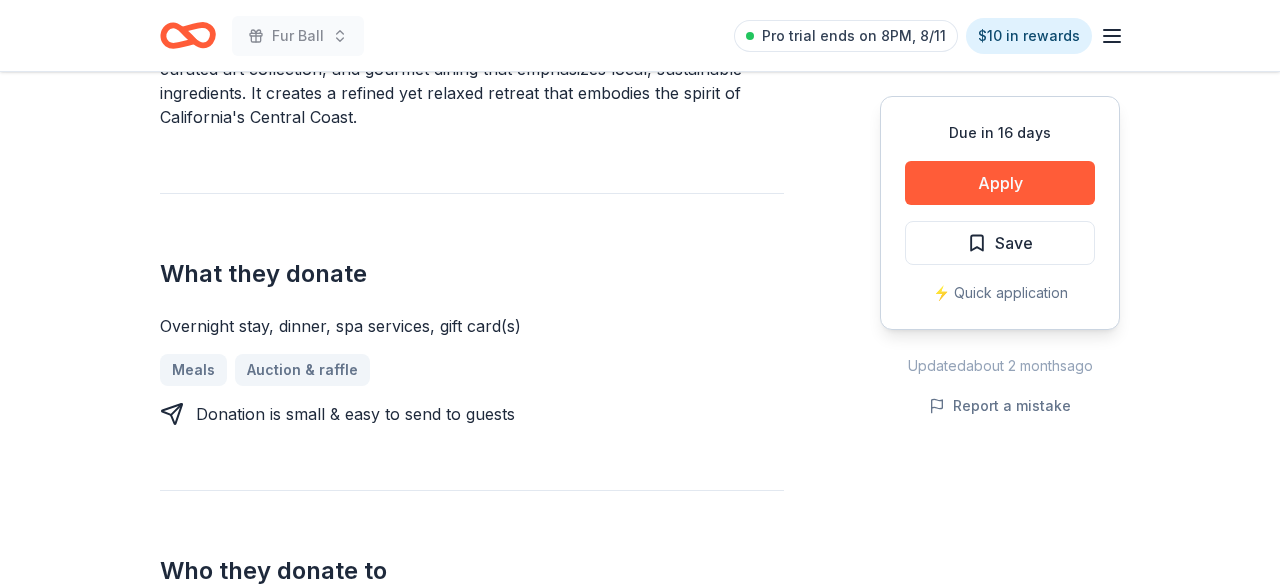 scroll, scrollTop: 1191, scrollLeft: 0, axis: vertical 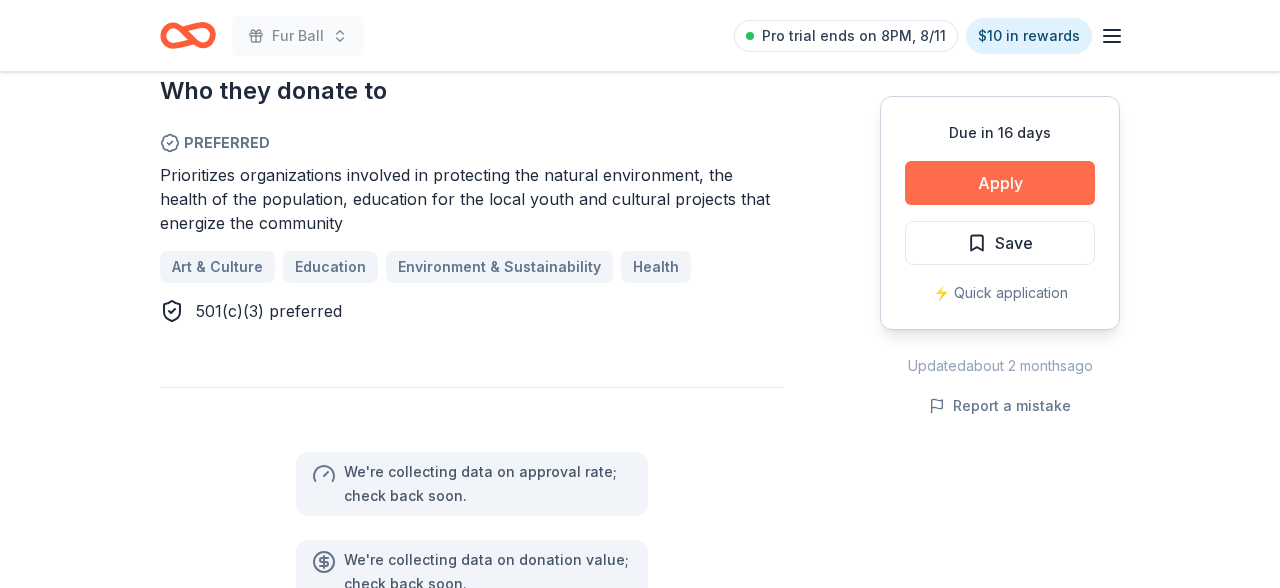 click on "Apply" at bounding box center (1000, 183) 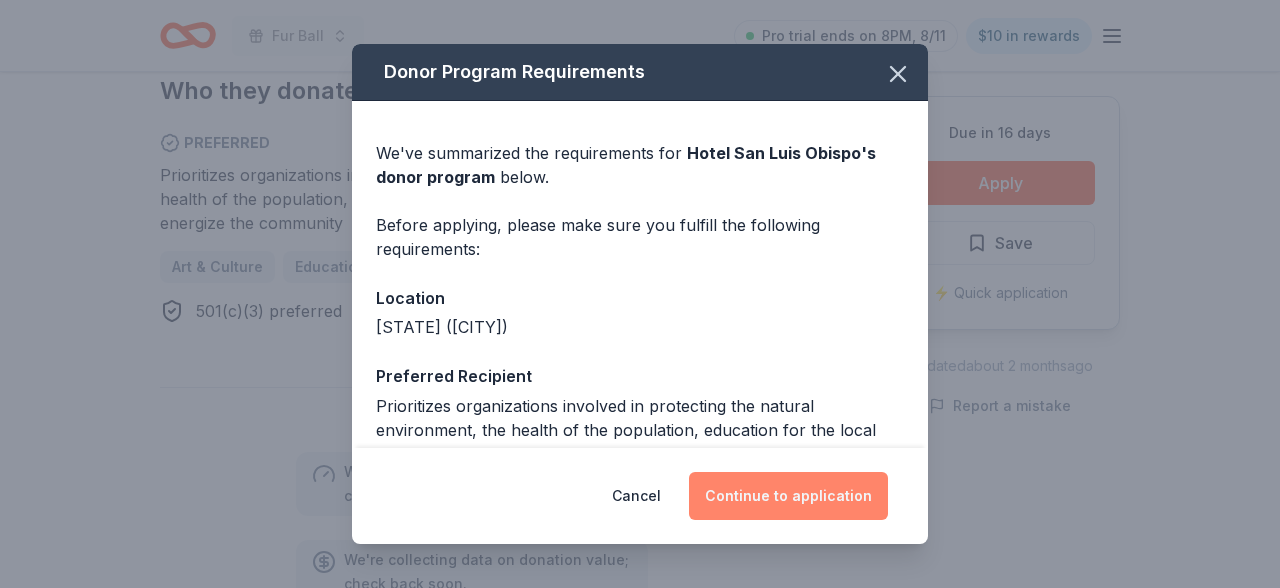 click on "Continue to application" at bounding box center [788, 496] 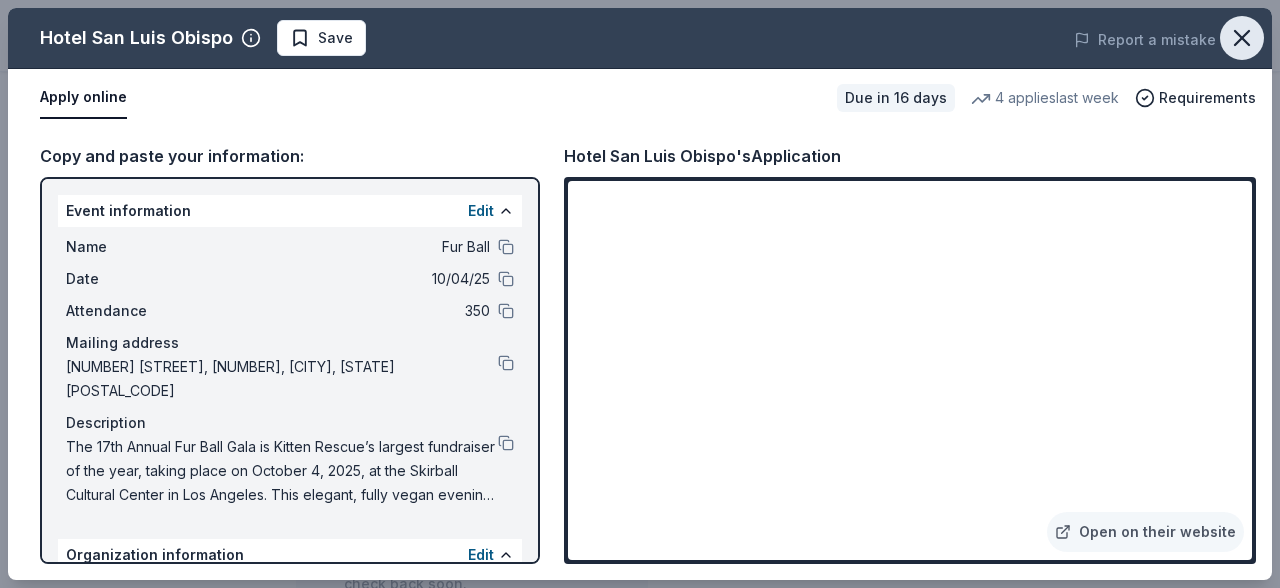 click 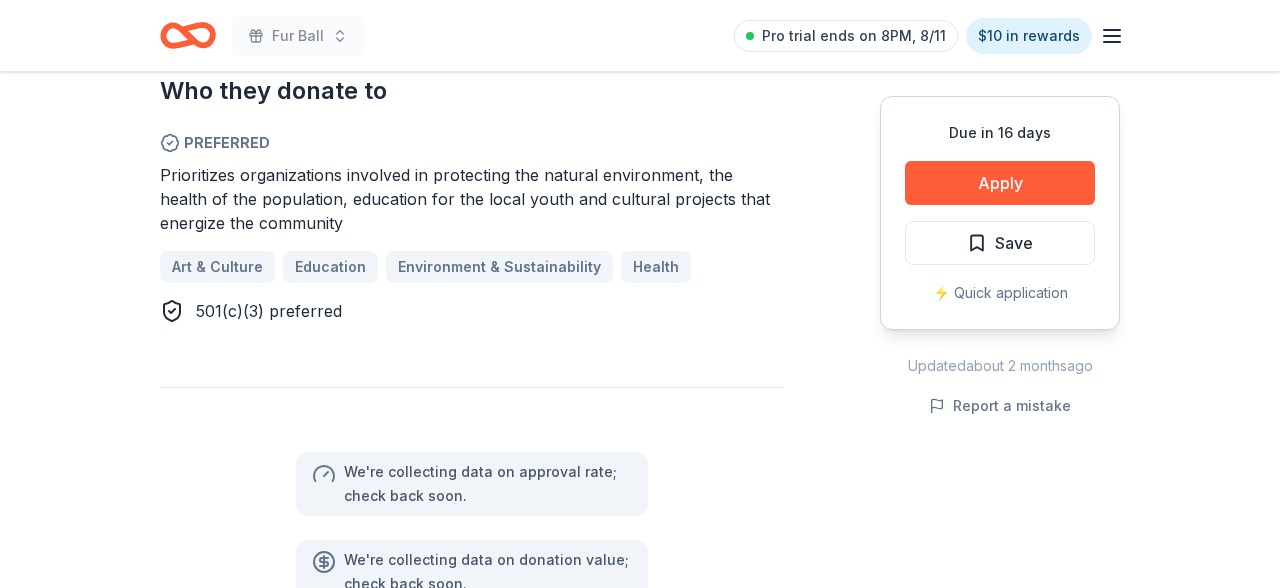 type 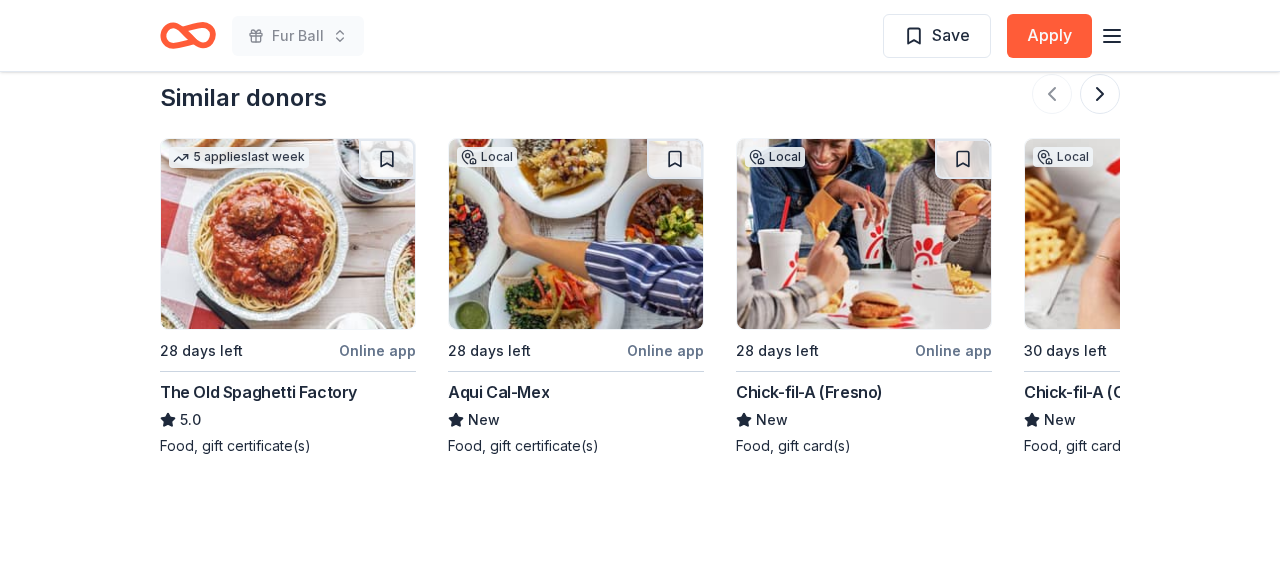 scroll, scrollTop: 2152, scrollLeft: 0, axis: vertical 